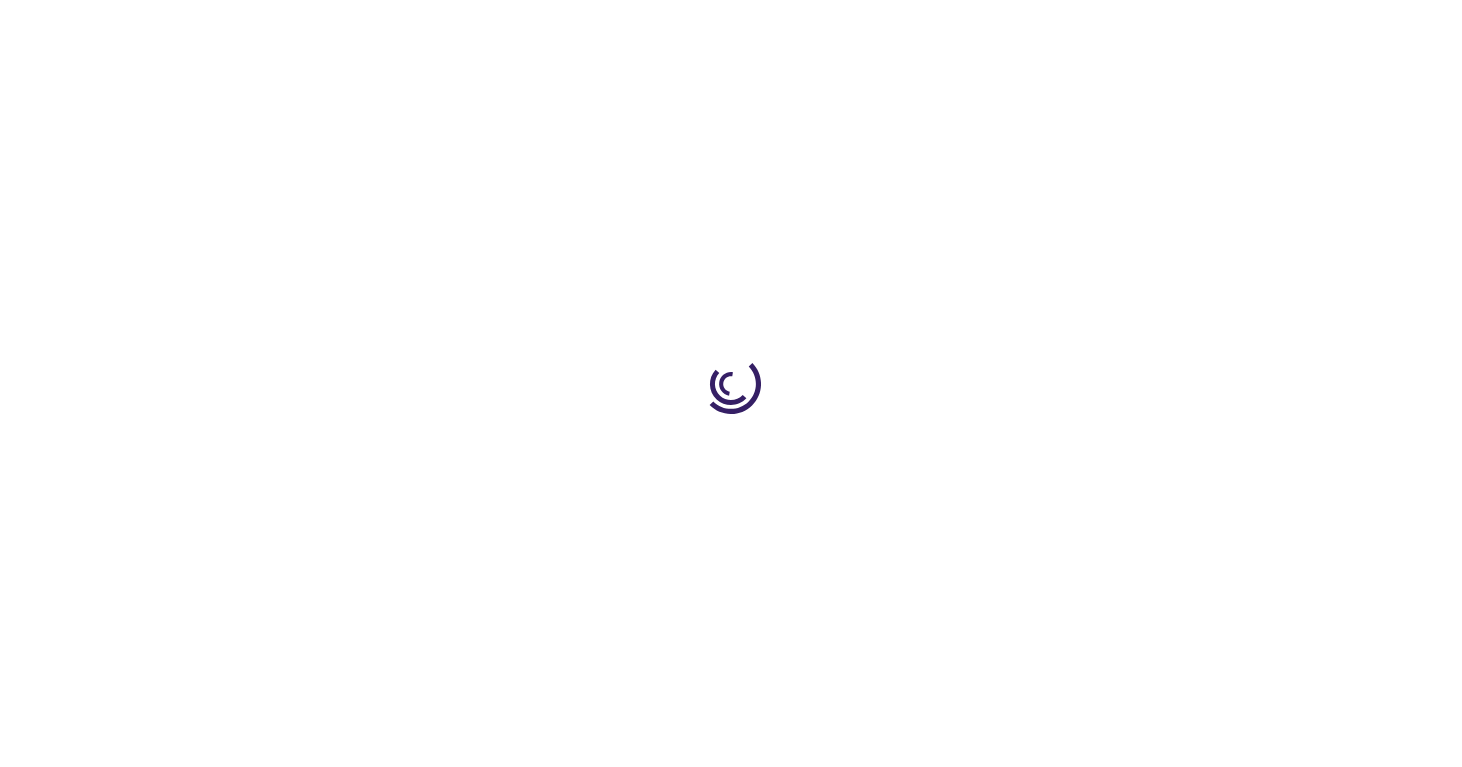 scroll, scrollTop: 0, scrollLeft: 0, axis: both 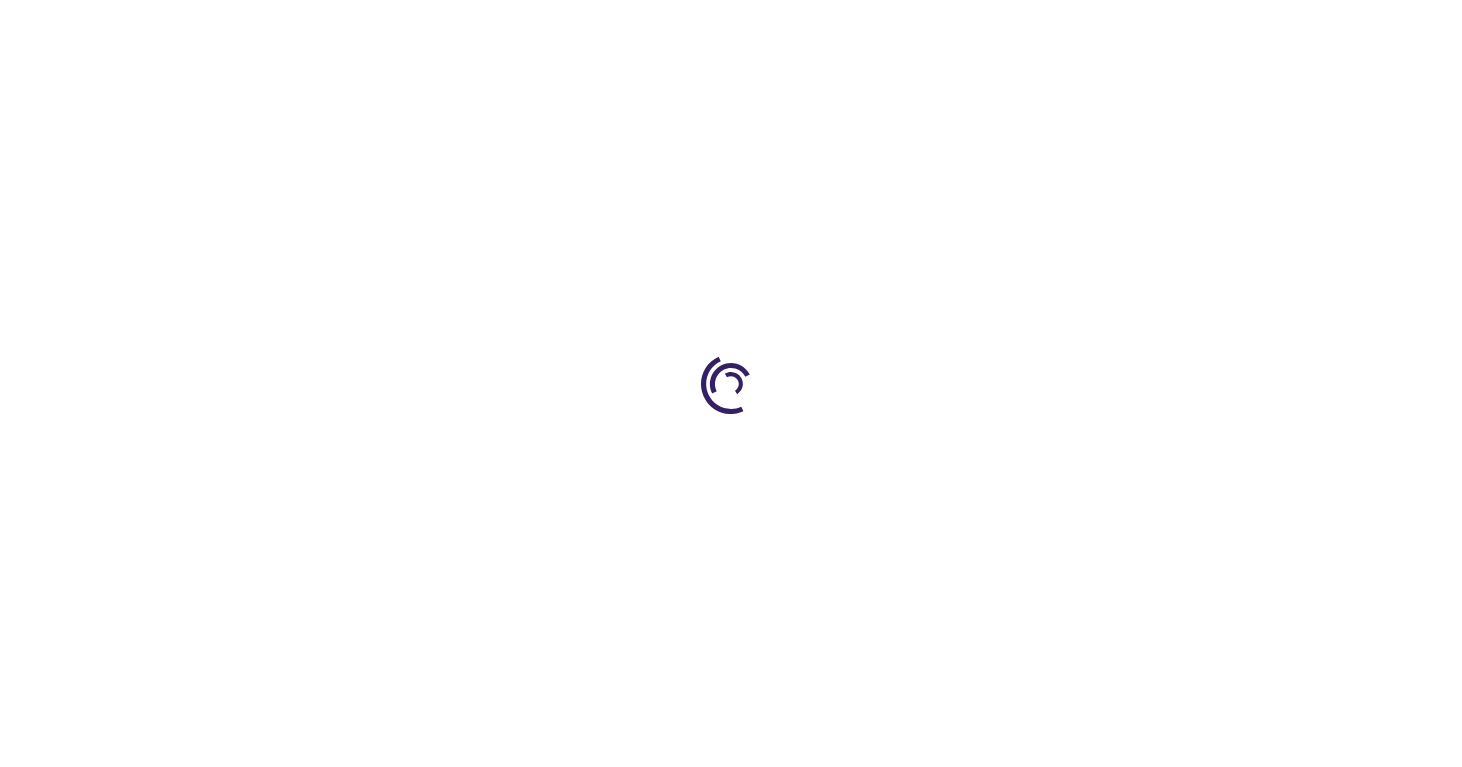 type on "1" 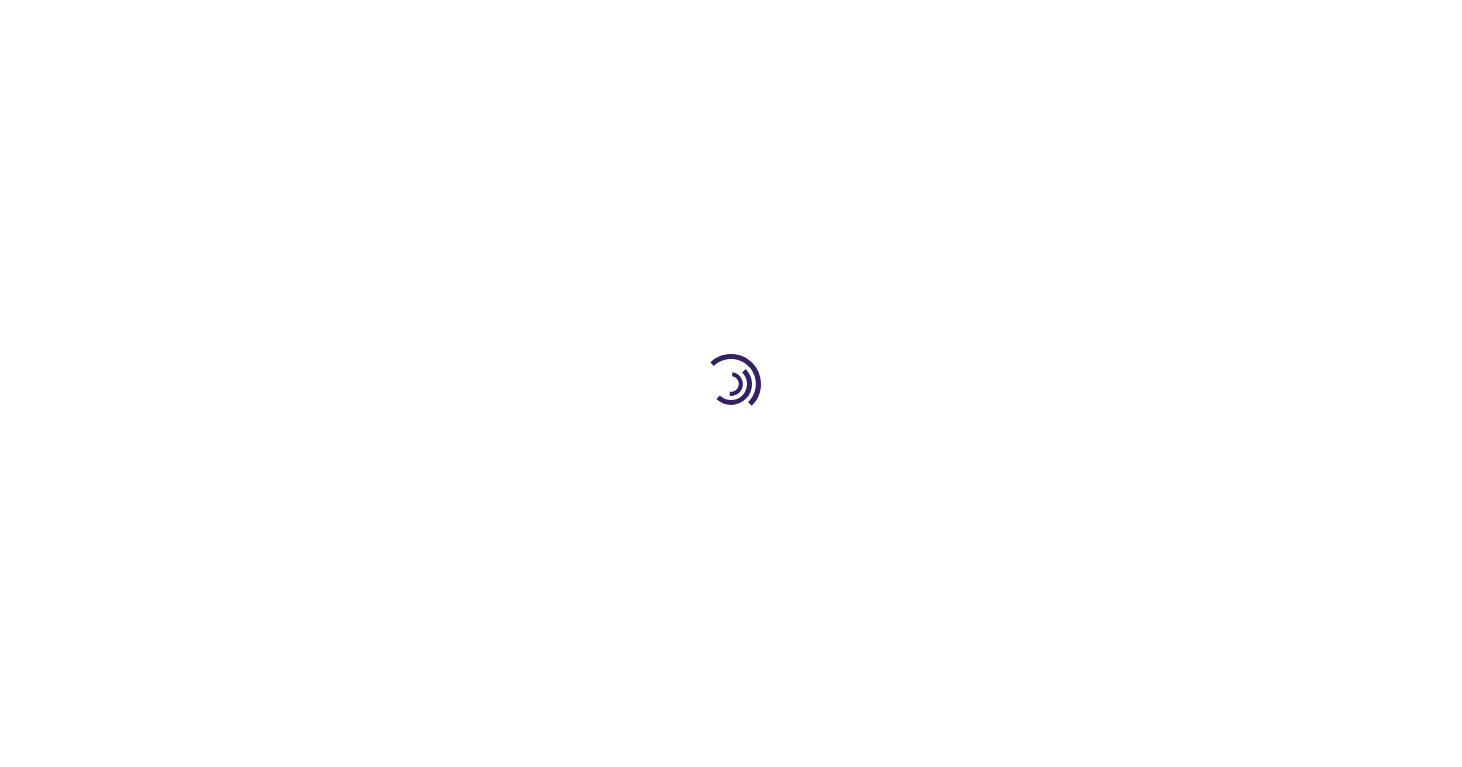 scroll, scrollTop: 0, scrollLeft: 0, axis: both 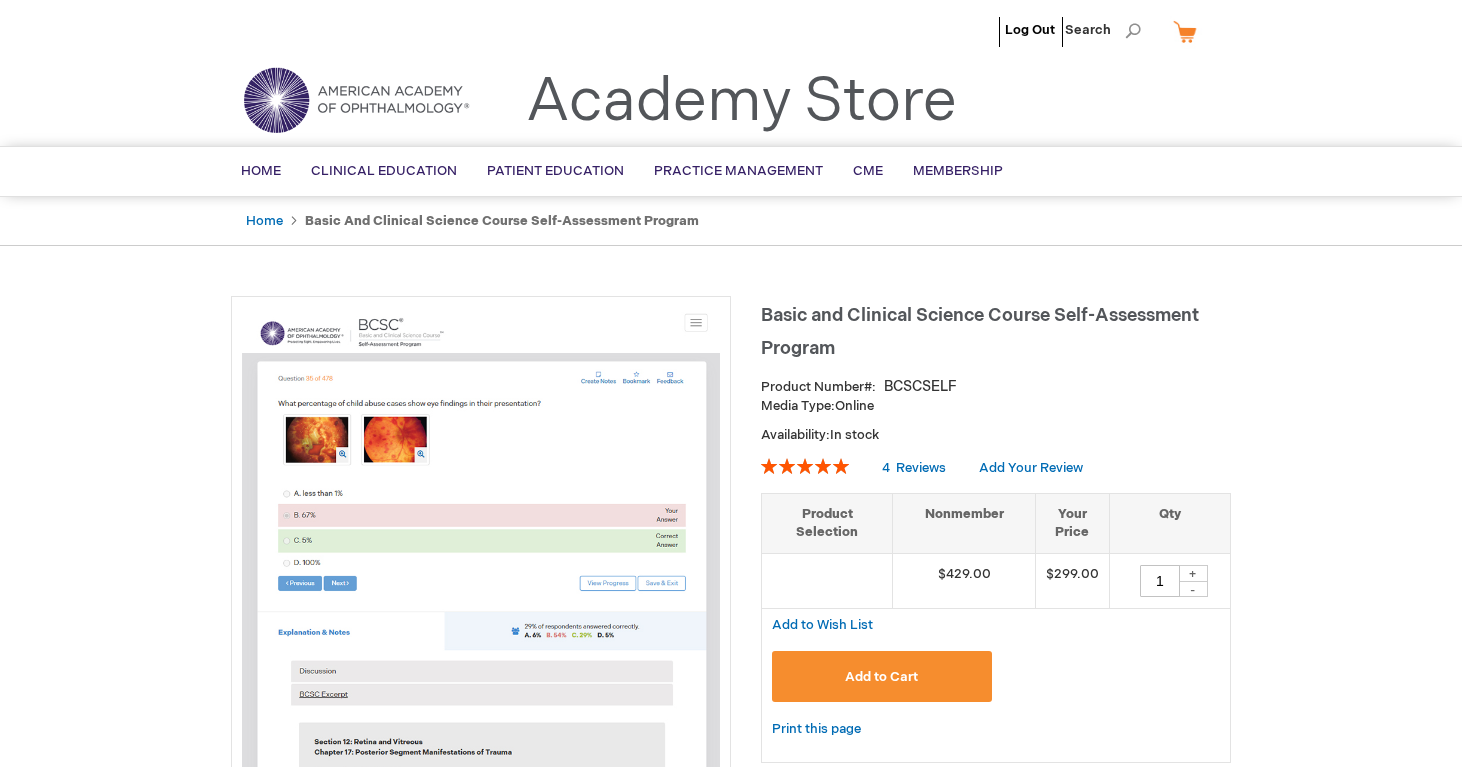 click at bounding box center [356, 100] 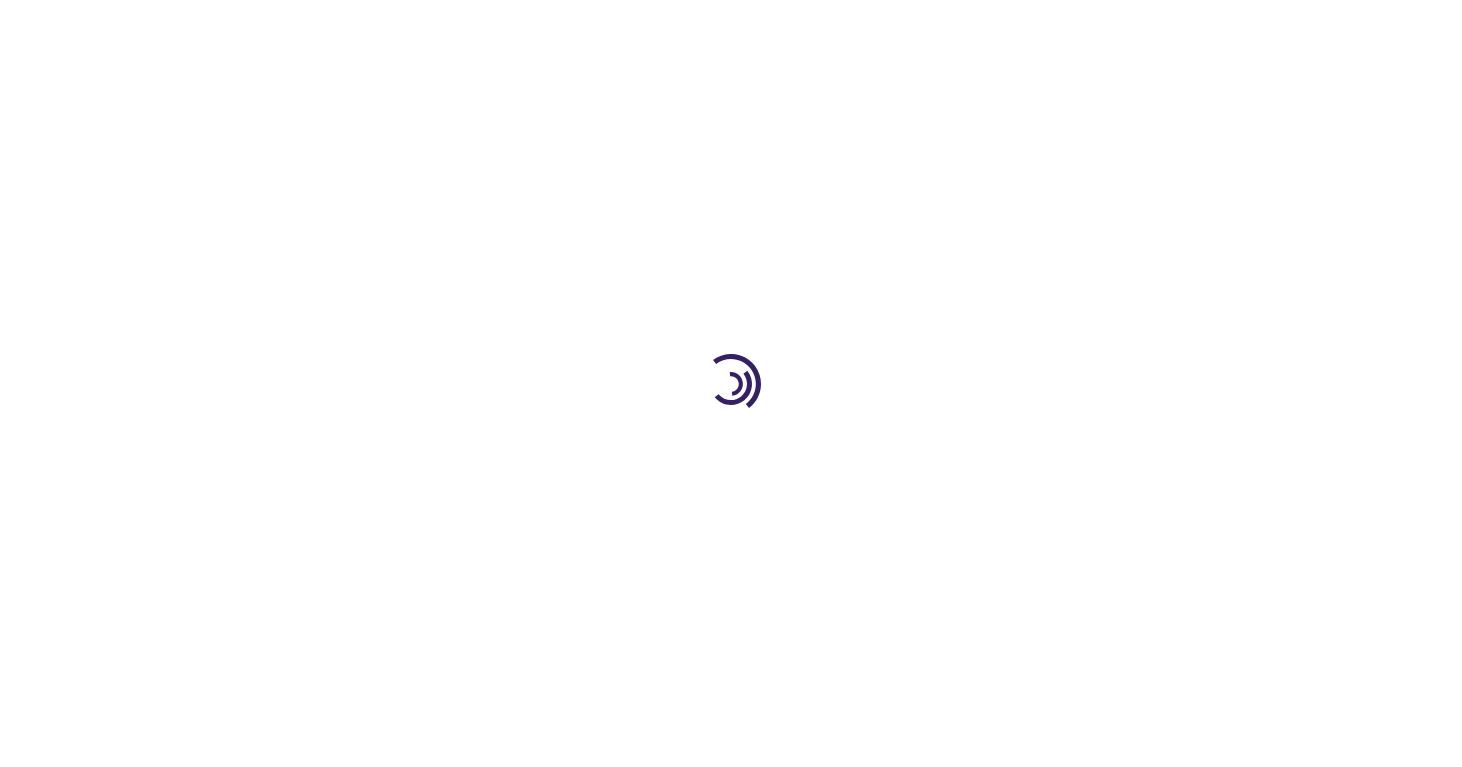 scroll, scrollTop: 0, scrollLeft: 0, axis: both 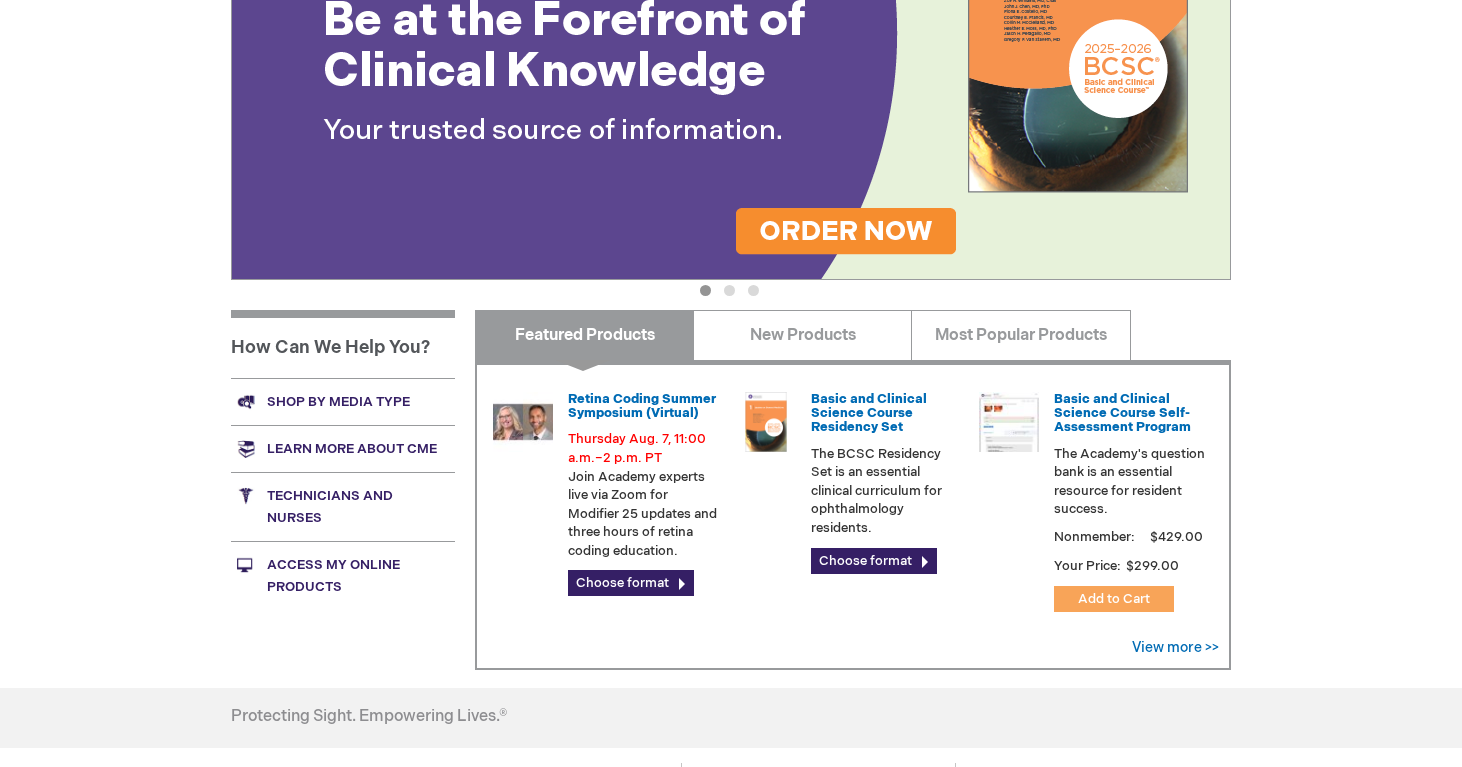 click on "Add to Cart" at bounding box center (1114, 599) 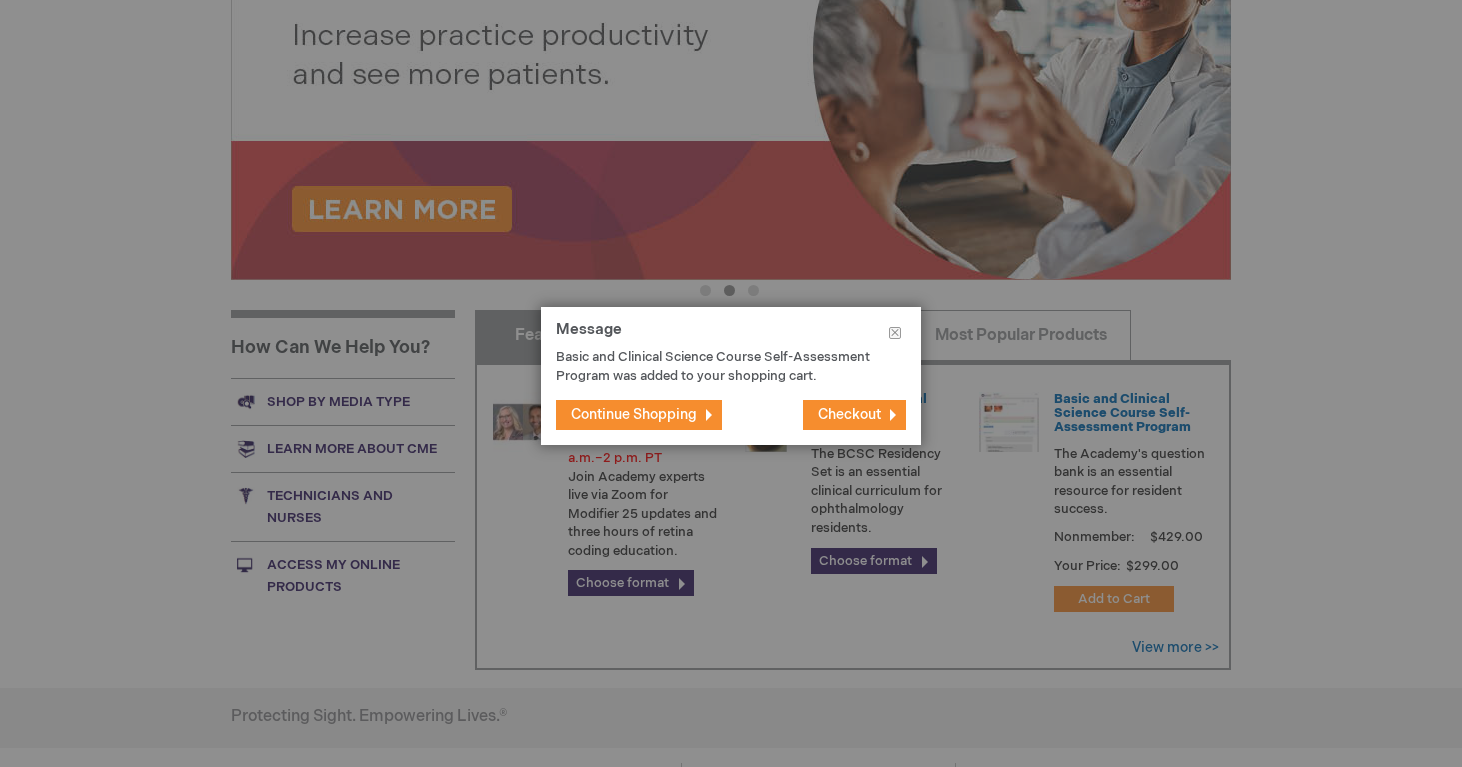 click on "Checkout" at bounding box center [849, 414] 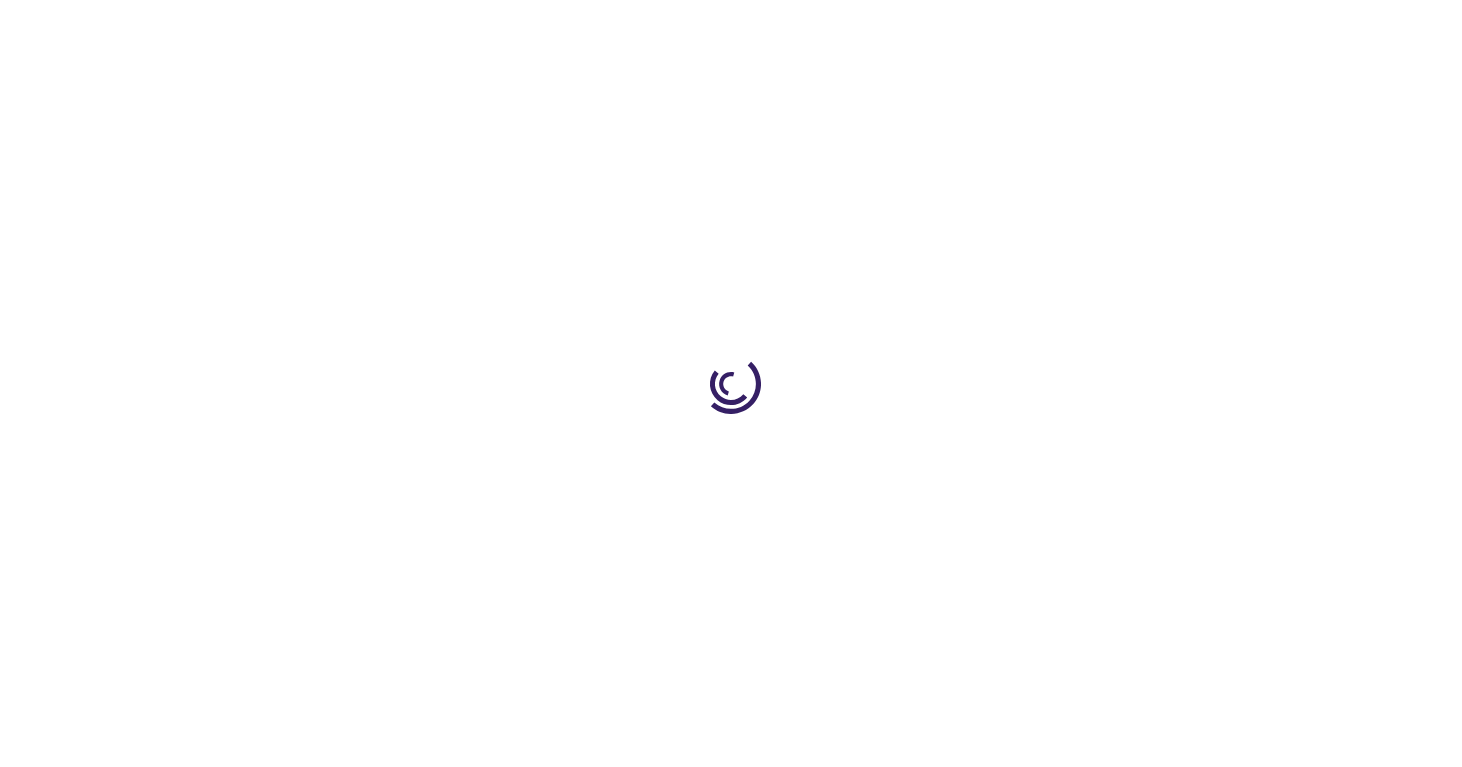 scroll, scrollTop: 0, scrollLeft: 0, axis: both 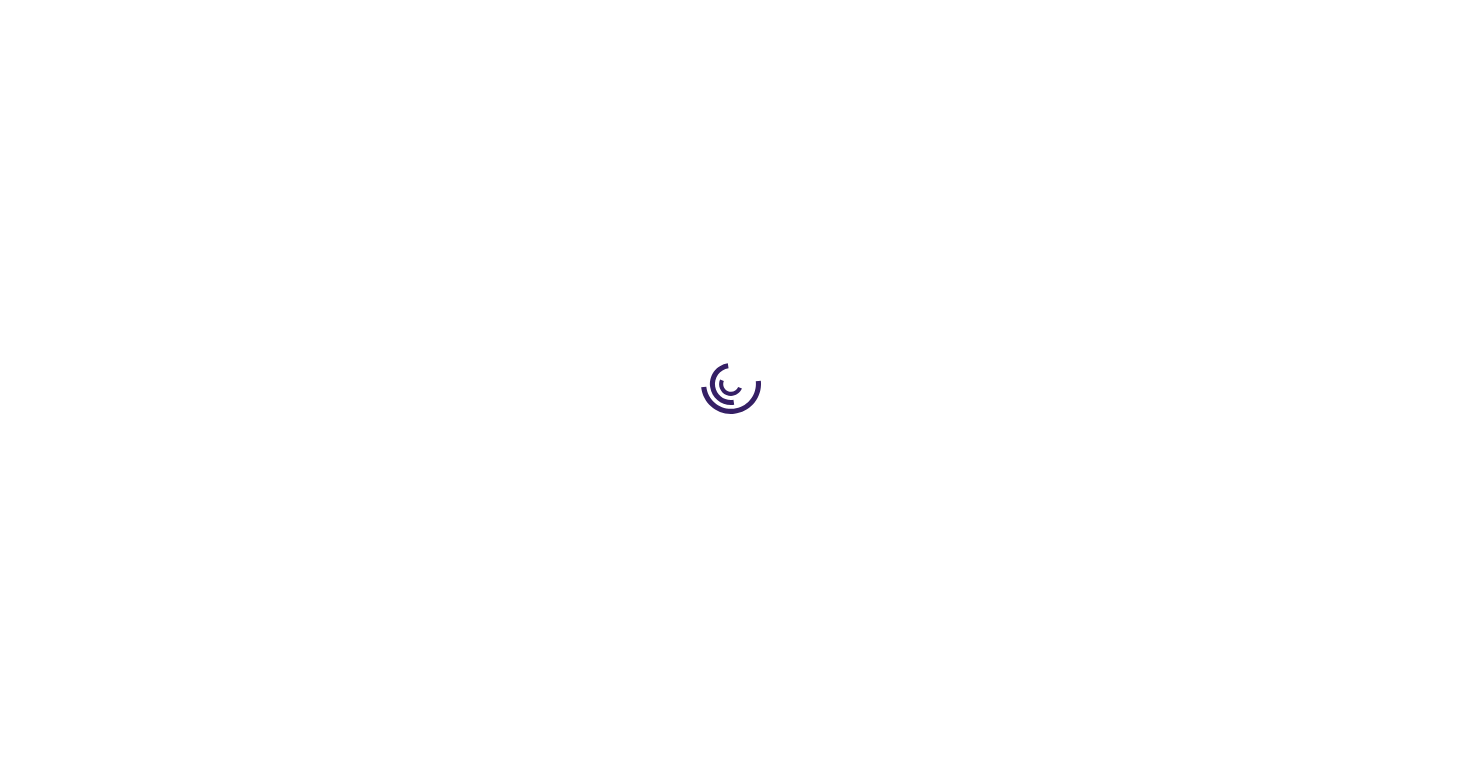 select on "US" 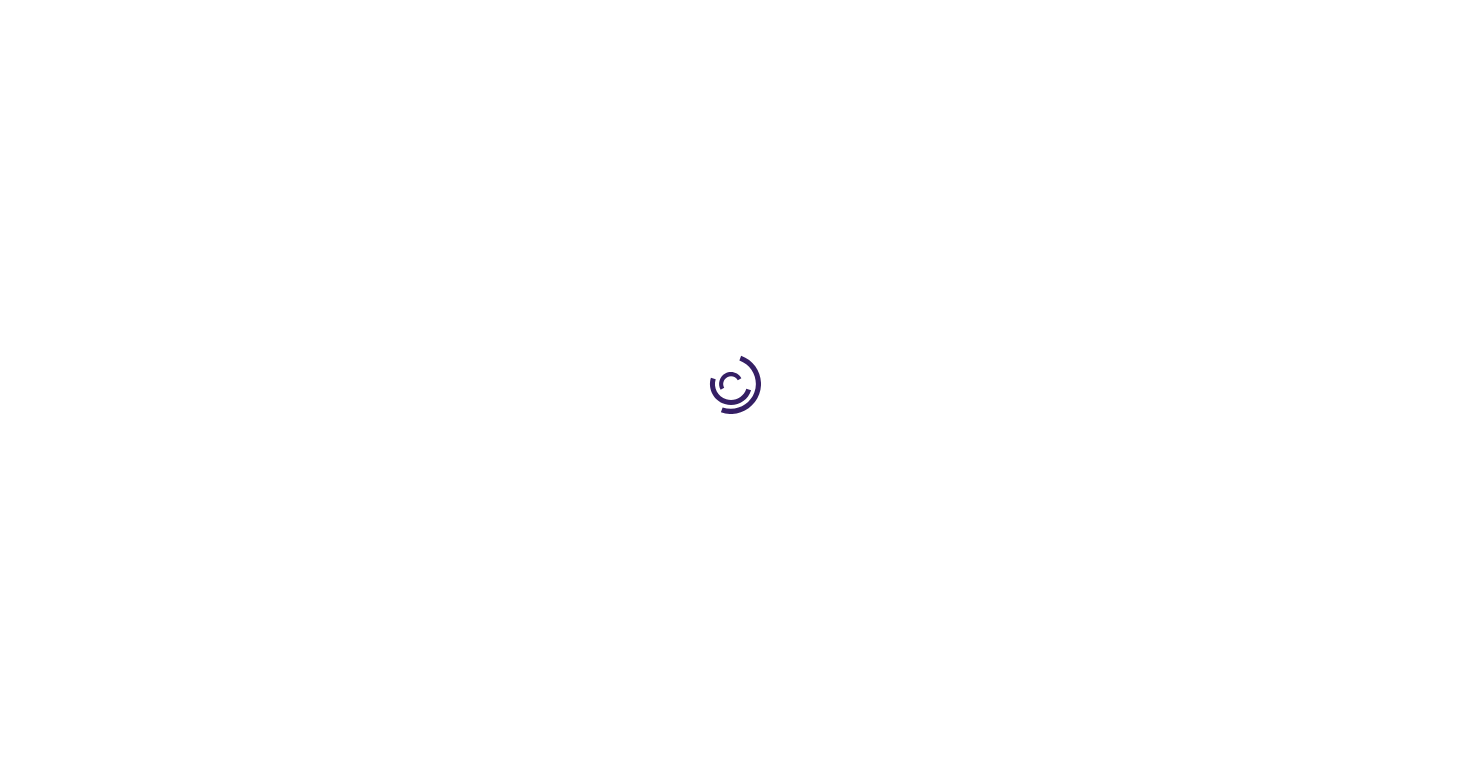 select on "31" 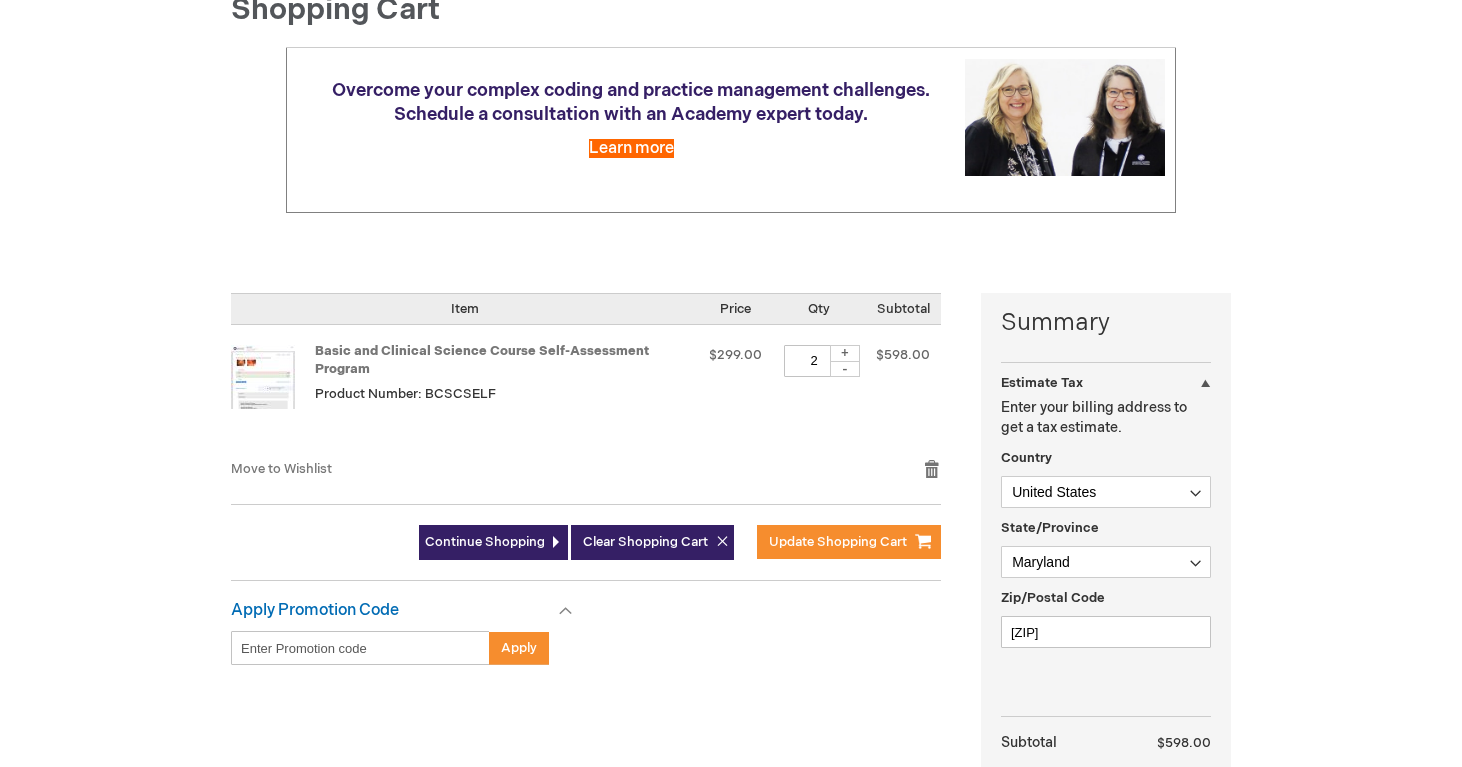scroll, scrollTop: 216, scrollLeft: 0, axis: vertical 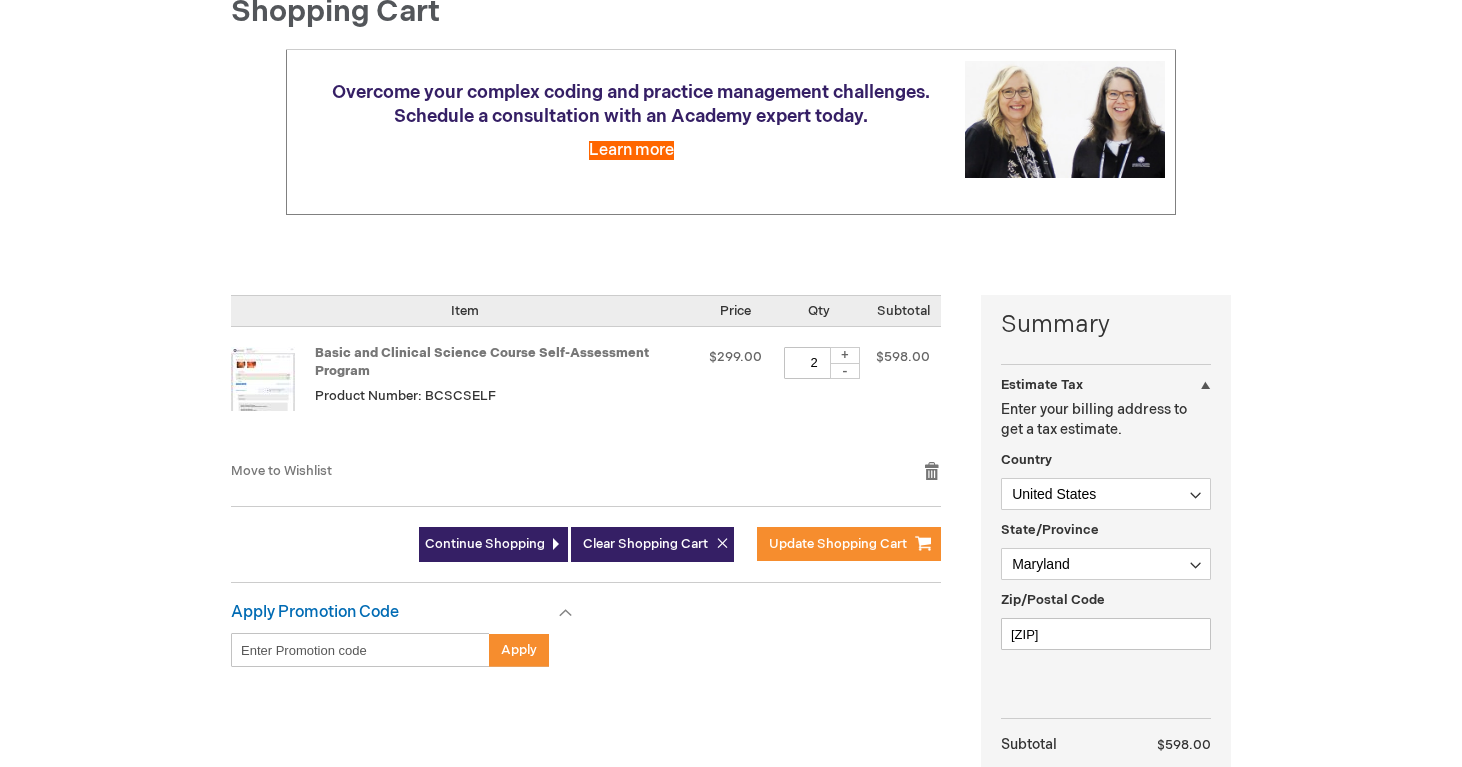 click on "-" at bounding box center (845, 371) 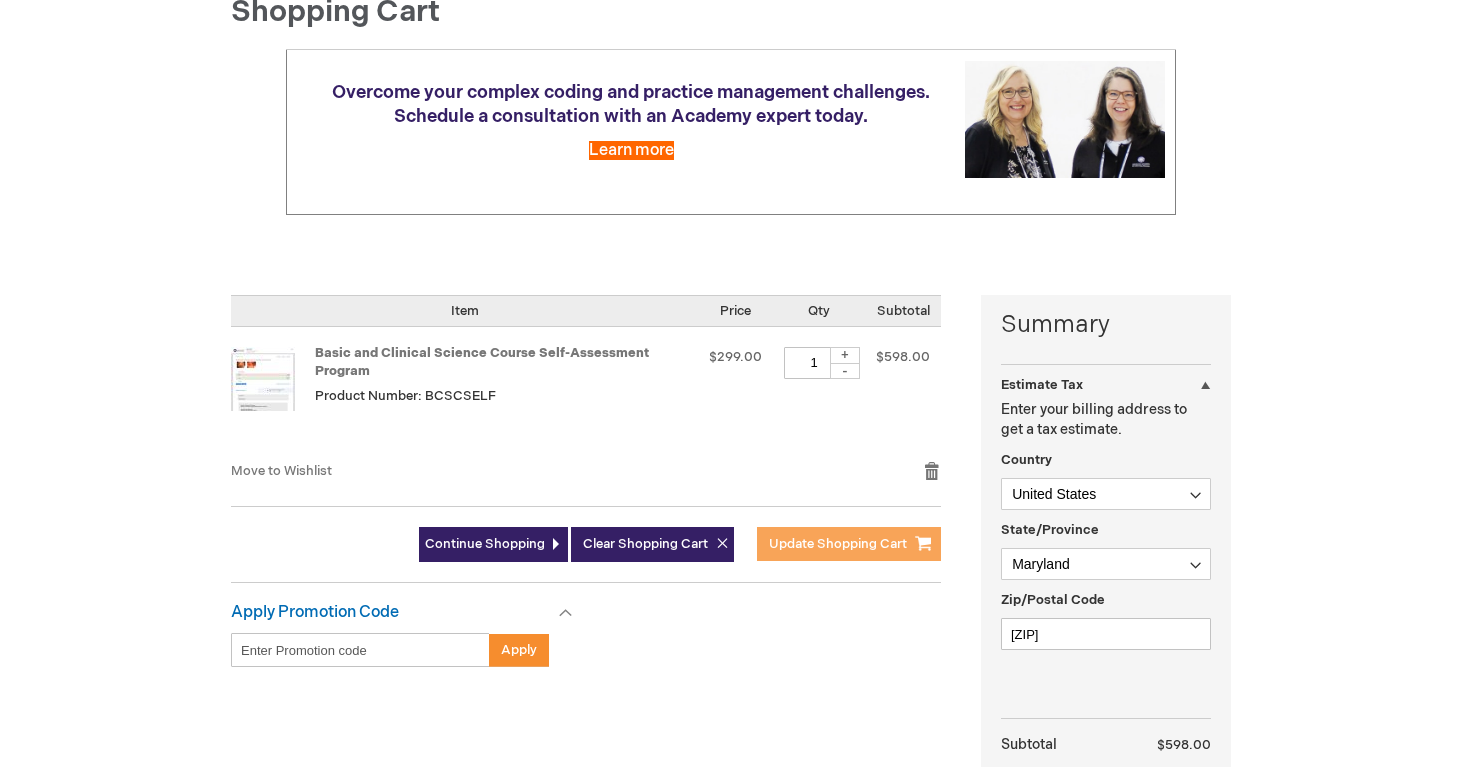 click on "Update Shopping Cart" at bounding box center (838, 544) 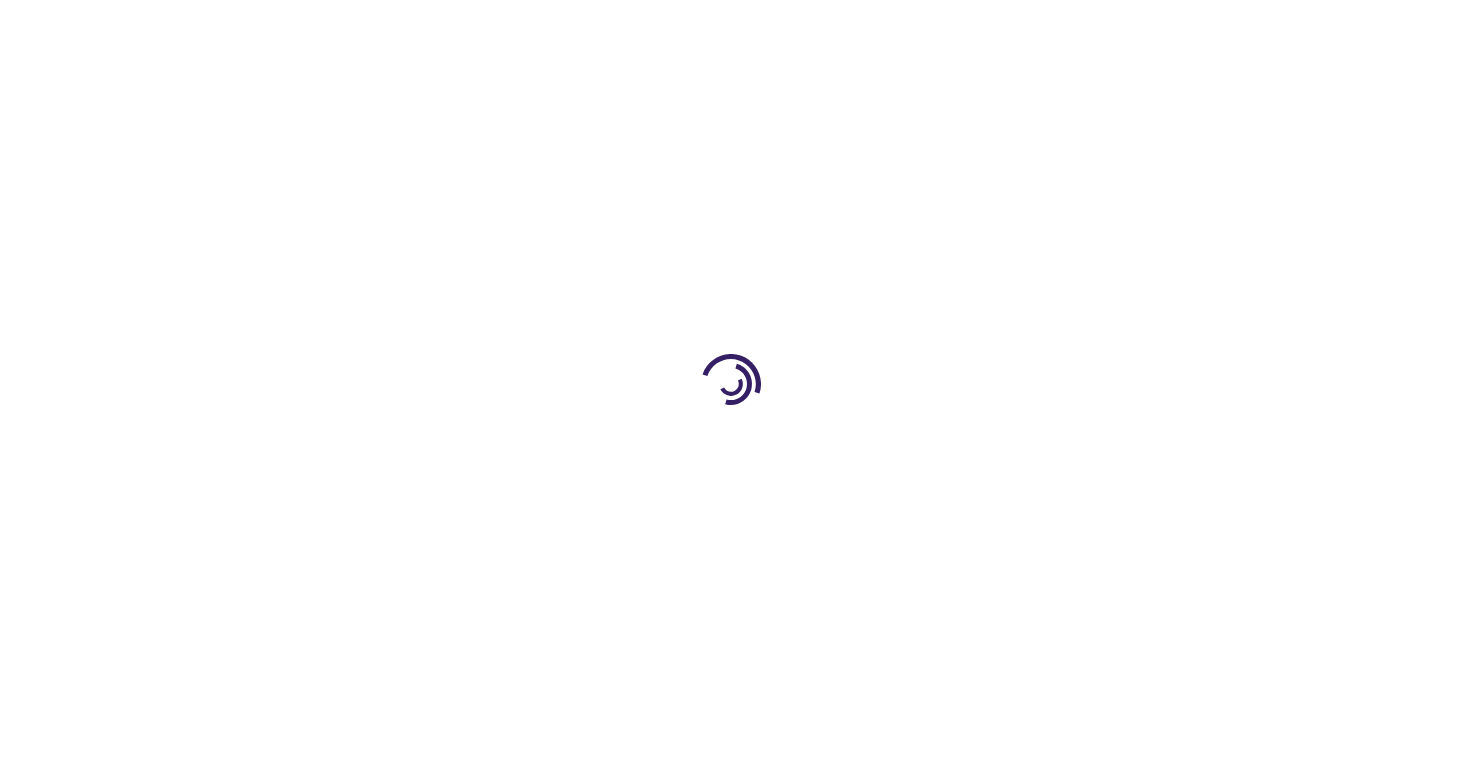 scroll, scrollTop: 0, scrollLeft: 0, axis: both 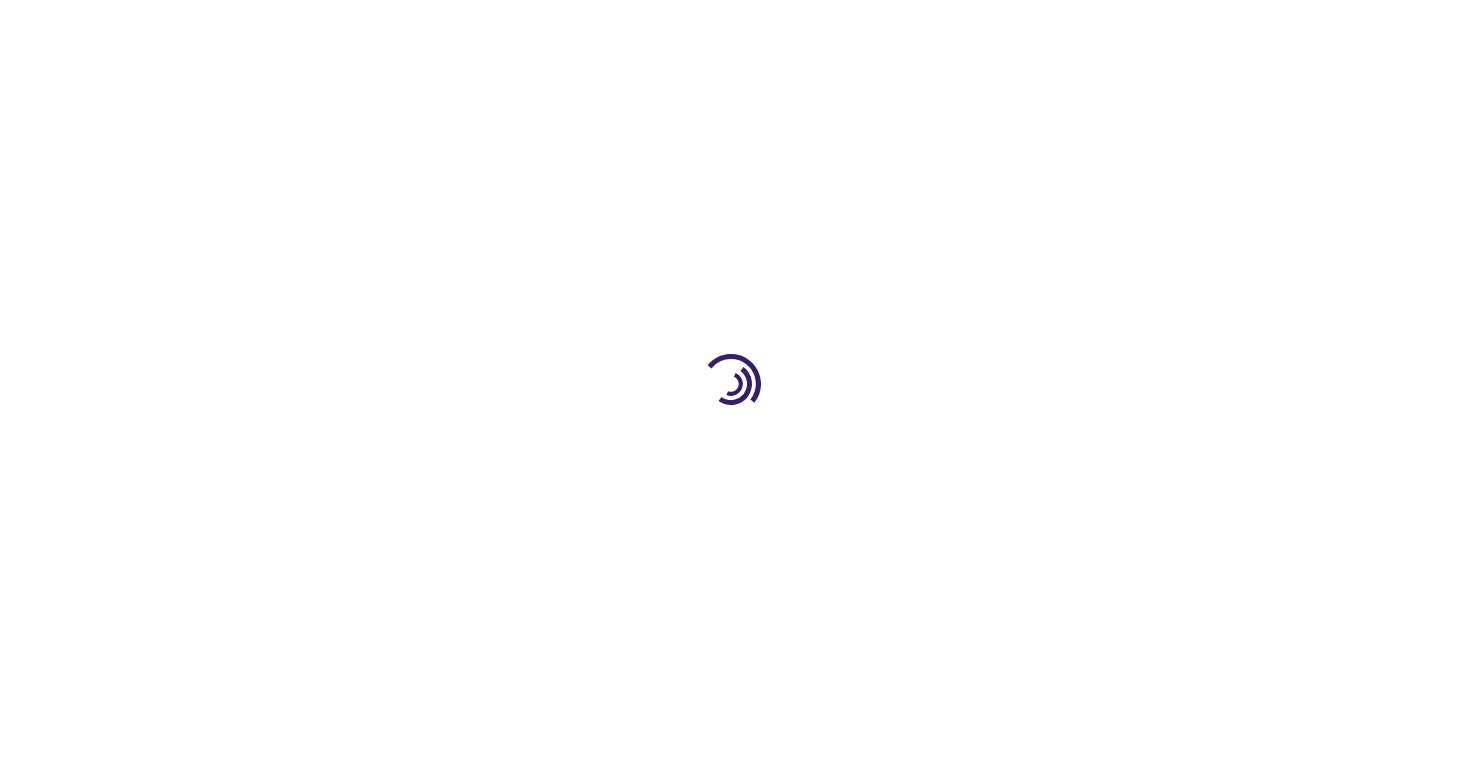 select on "US" 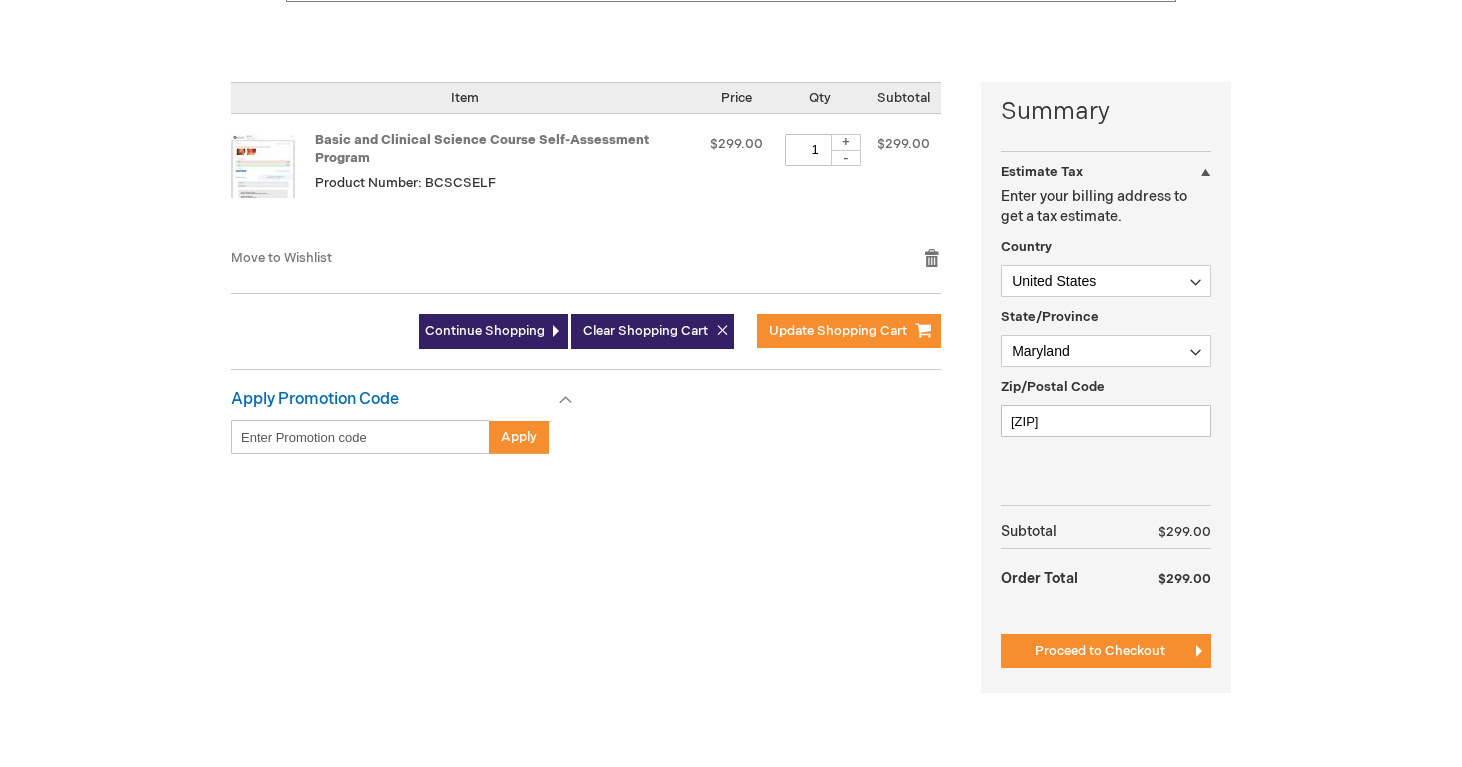 scroll, scrollTop: 460, scrollLeft: 0, axis: vertical 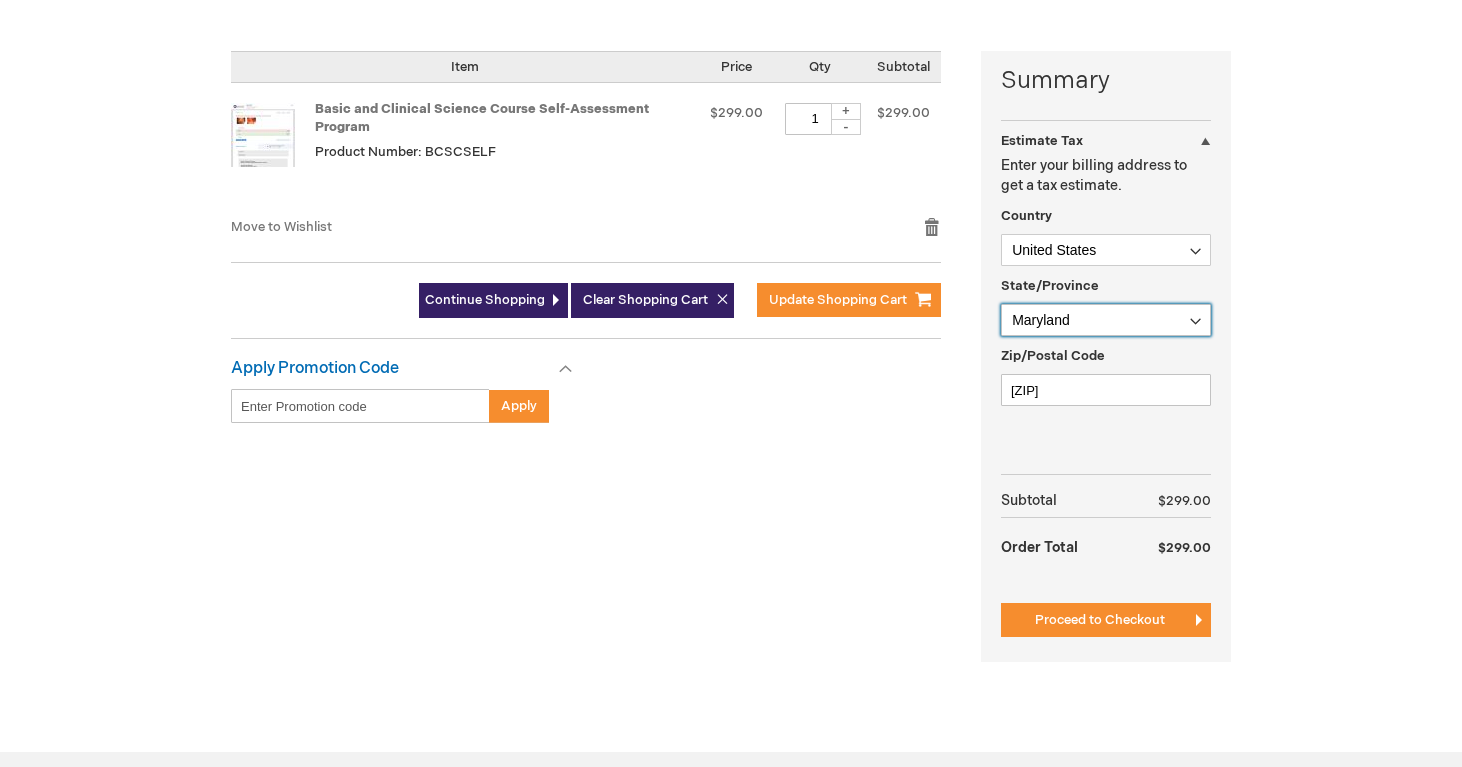 select on "61" 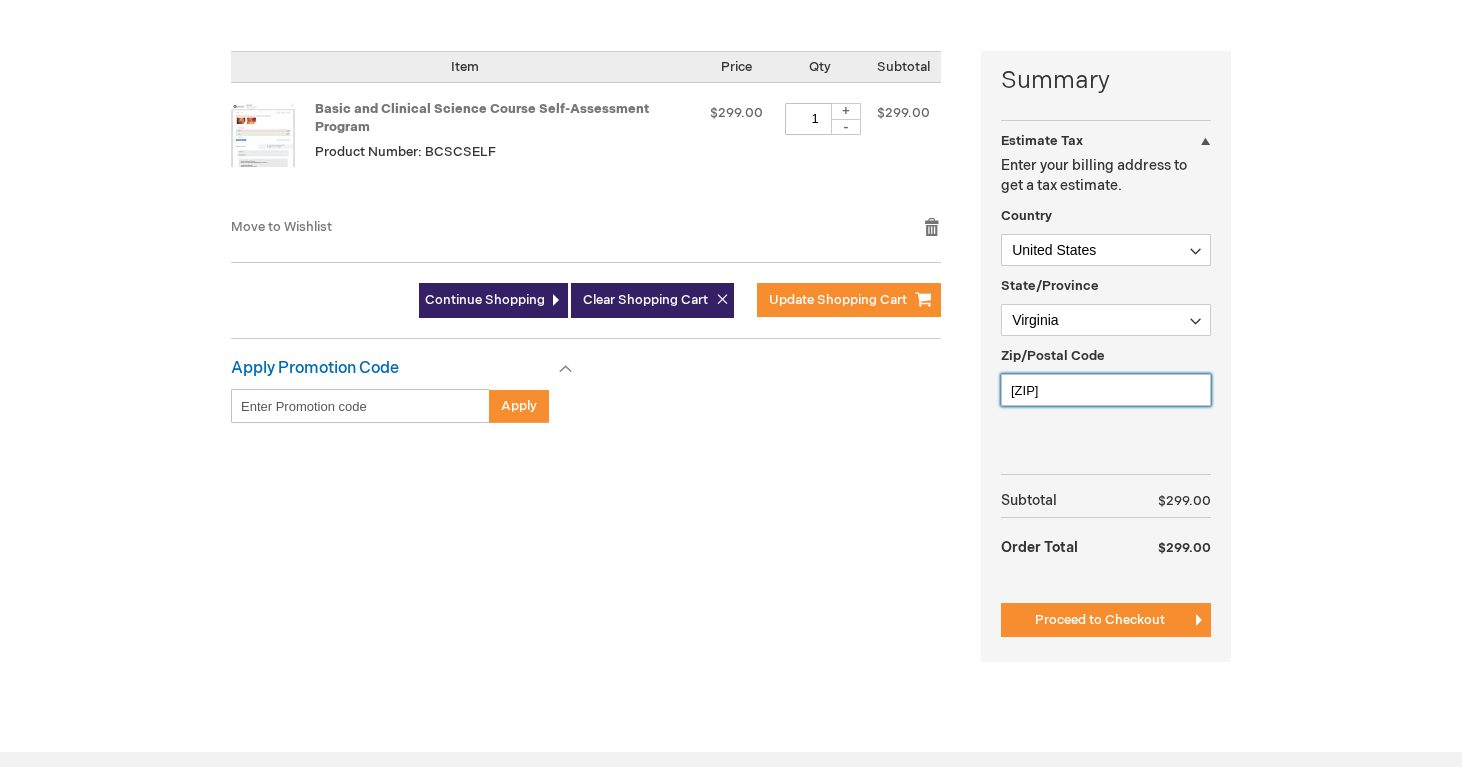 click on "[POSTAL_CODE]" at bounding box center (1106, 390) 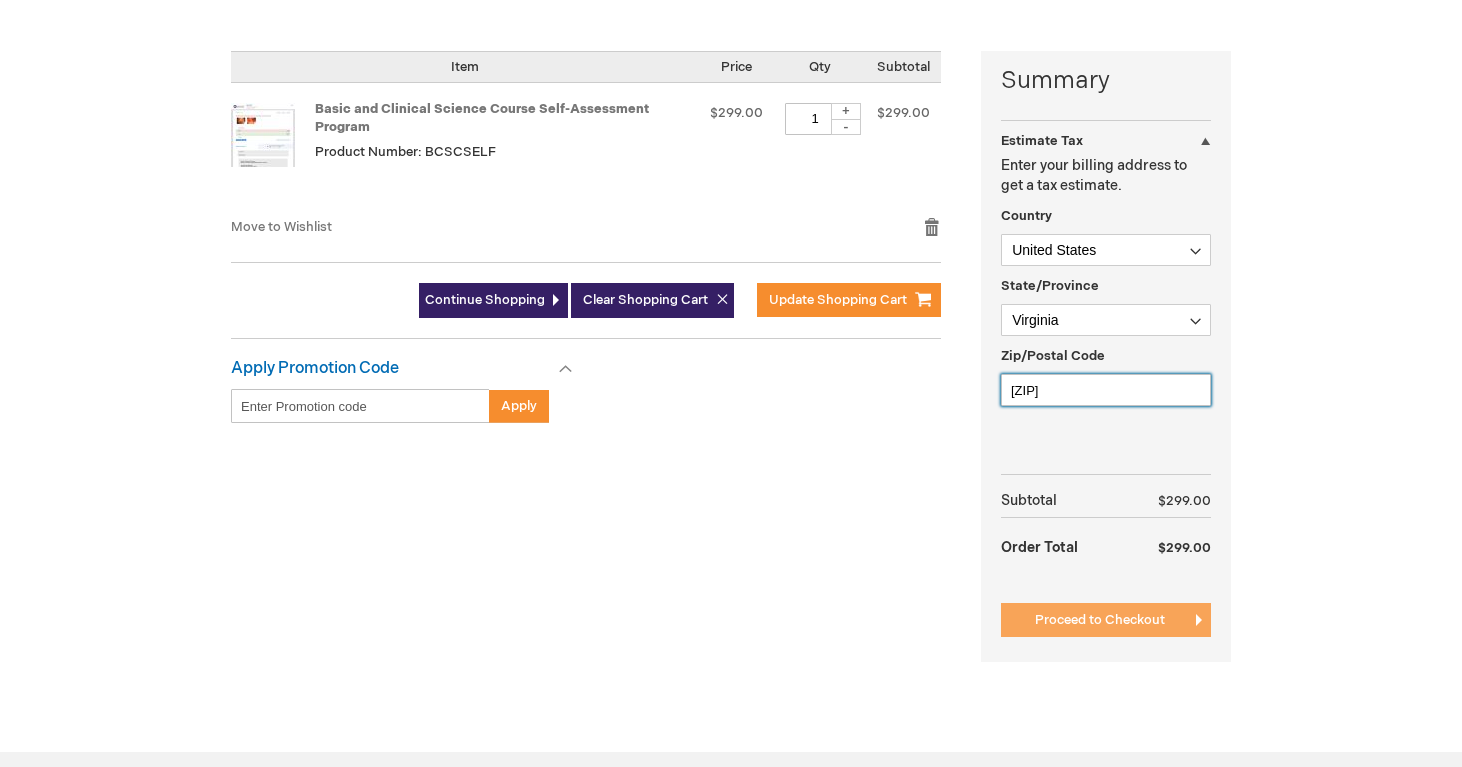 type on "[POSTAL_CODE]" 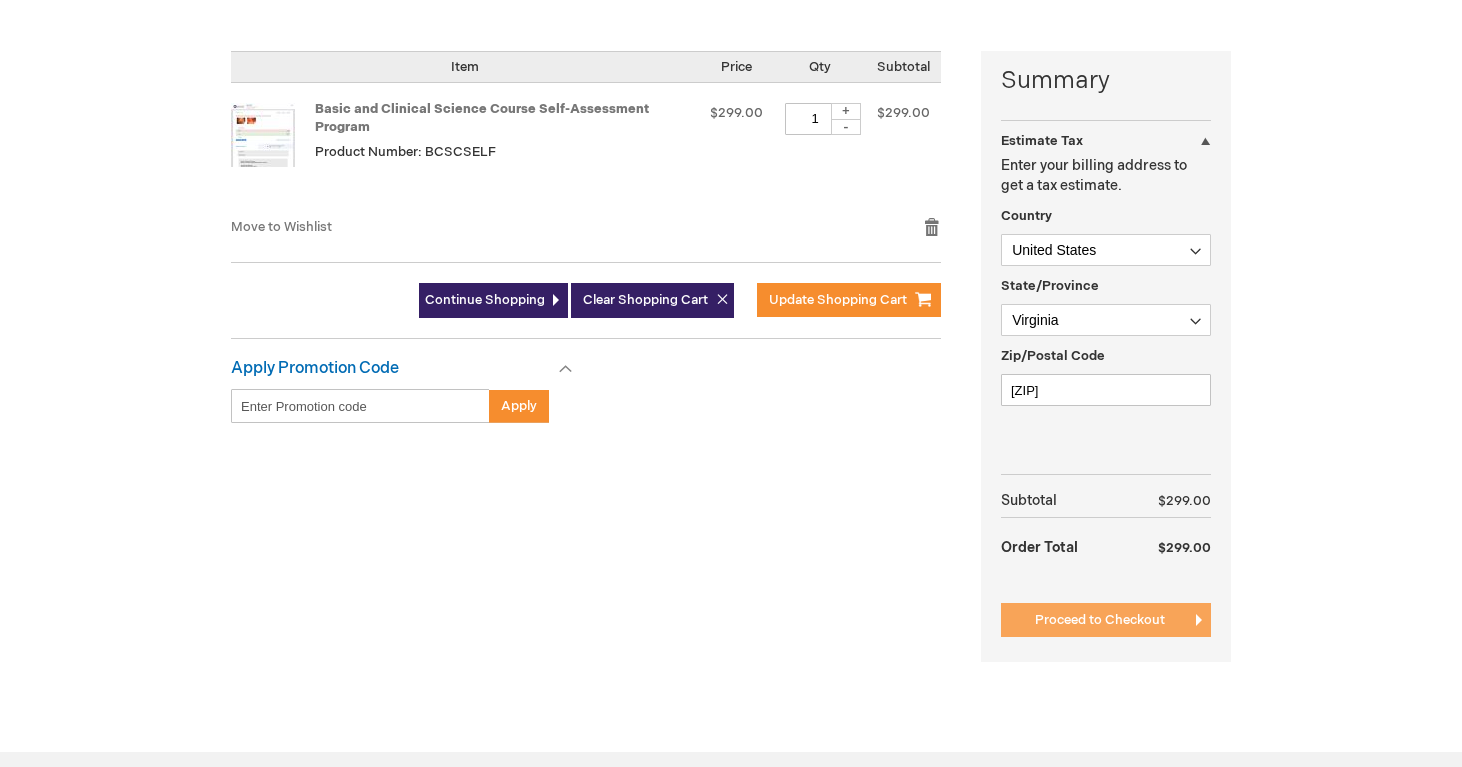 click on "Proceed to Checkout" at bounding box center [1100, 620] 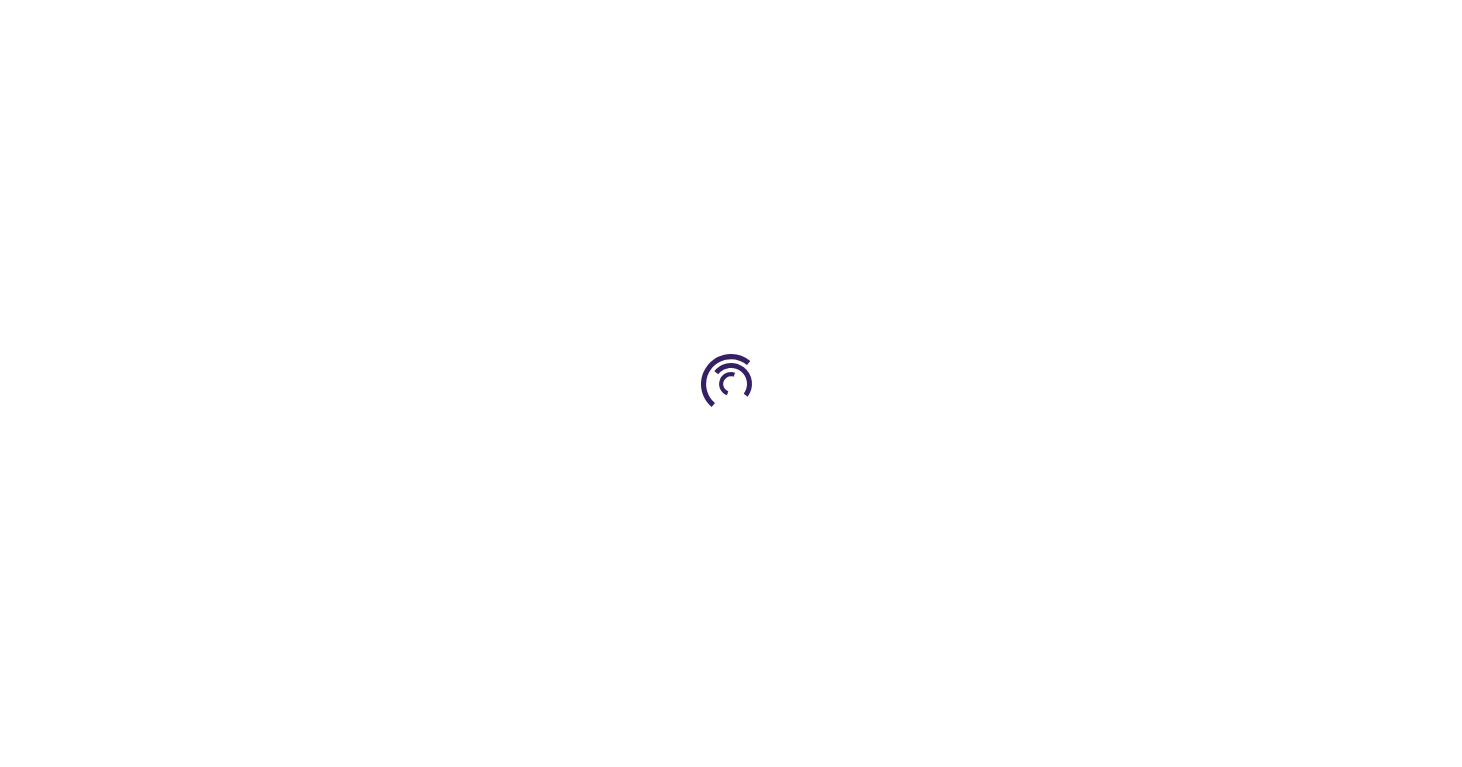 scroll, scrollTop: 0, scrollLeft: 0, axis: both 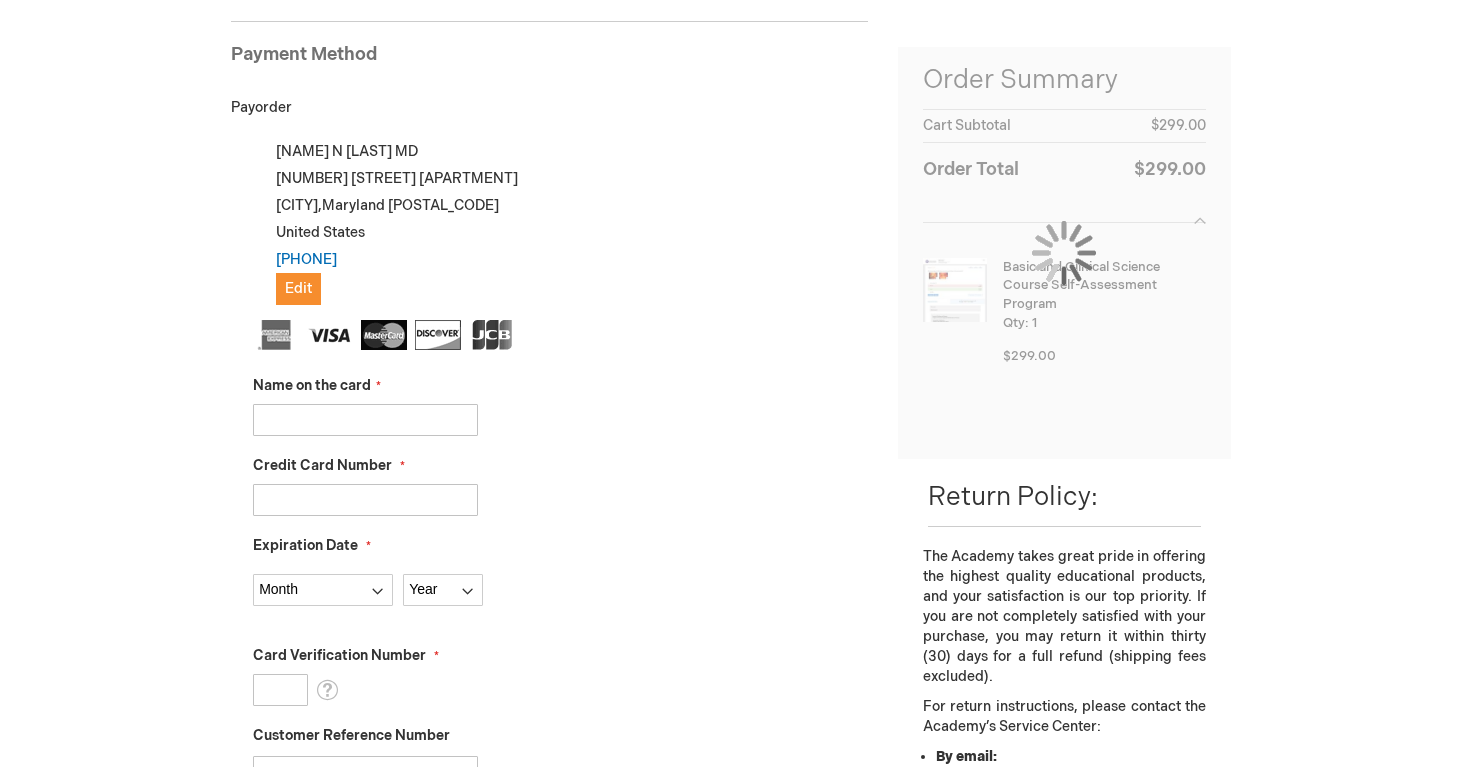 click on "Name on the card" at bounding box center (365, 420) 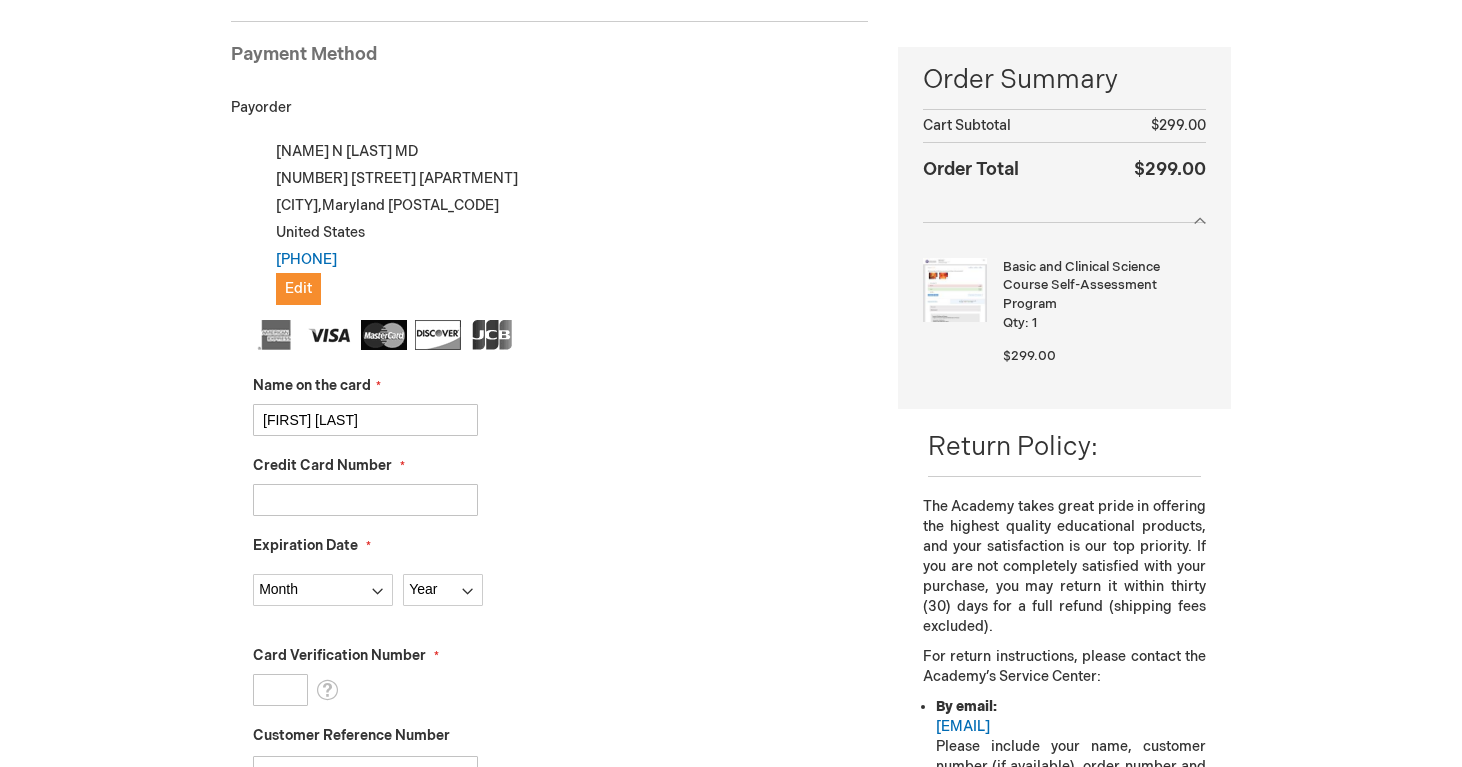 type on "[FIRST] [LAST]" 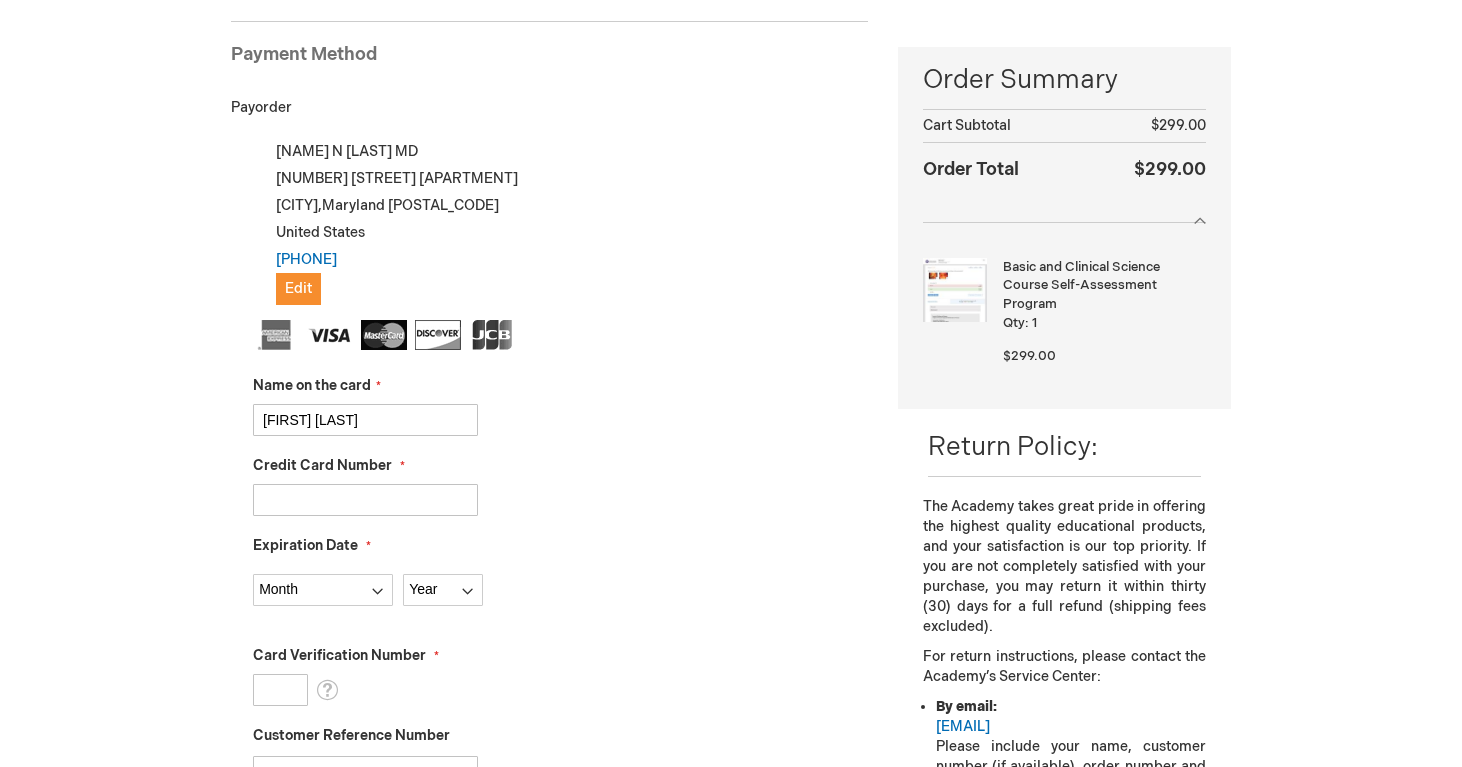 click on "Credit Card Number" at bounding box center [365, 500] 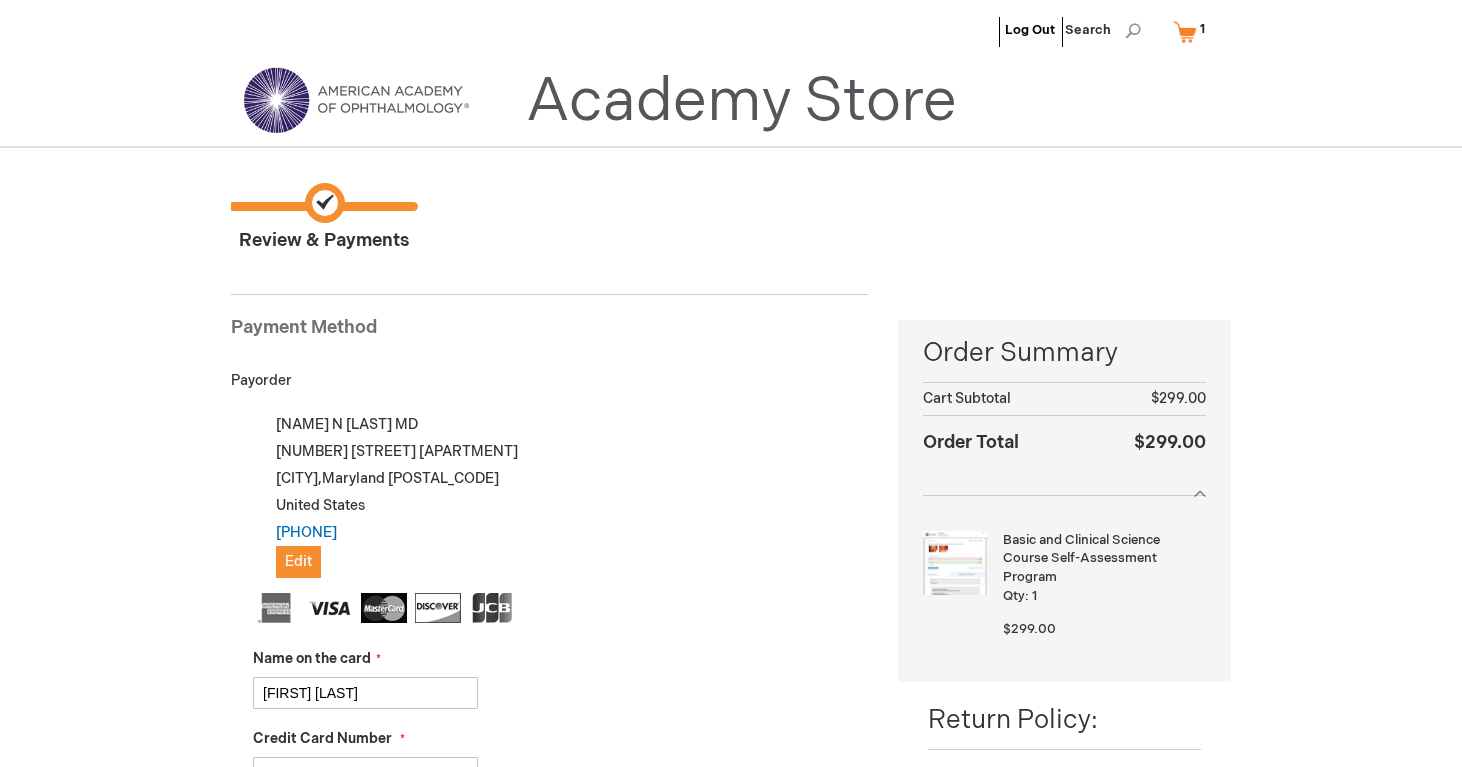 scroll, scrollTop: 0, scrollLeft: 0, axis: both 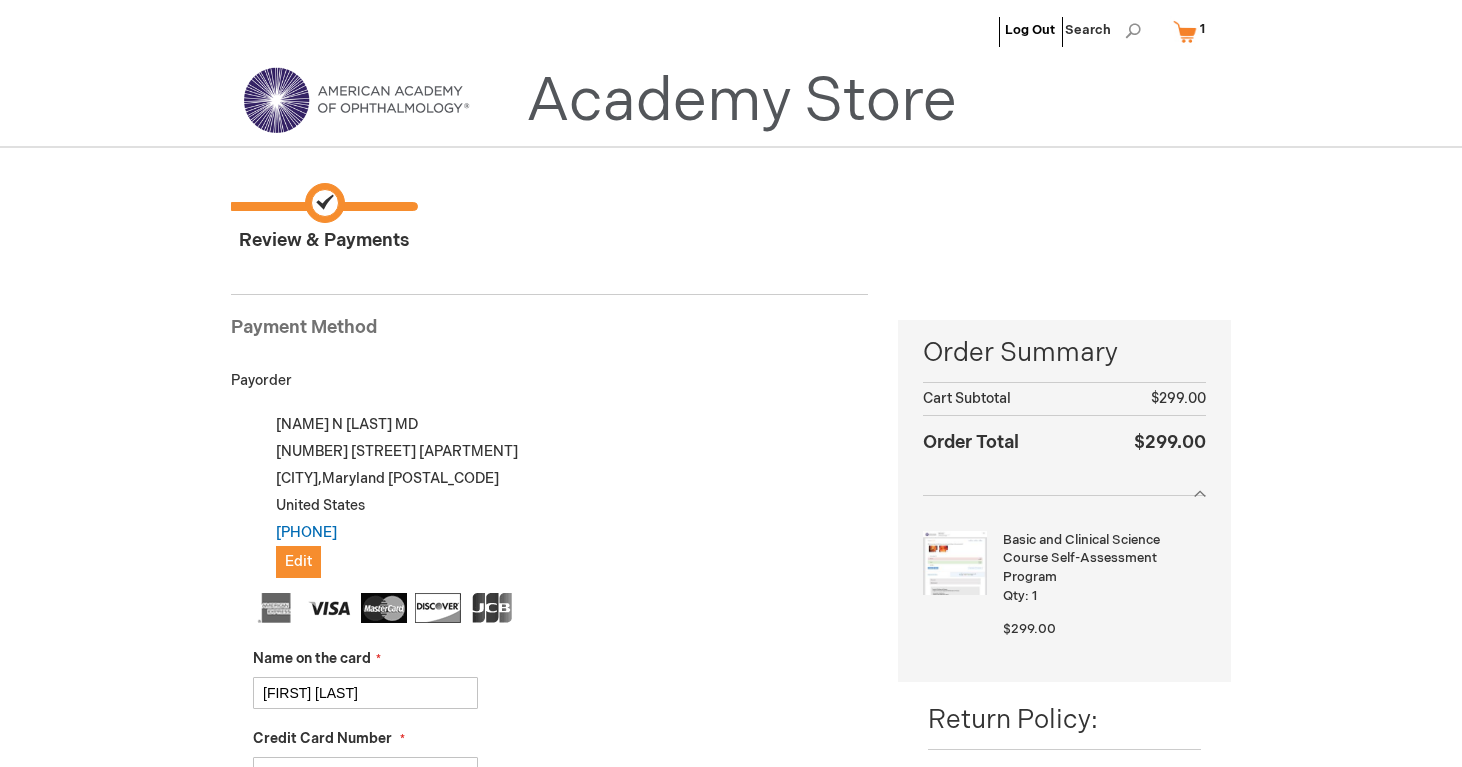 click at bounding box center [356, 100] 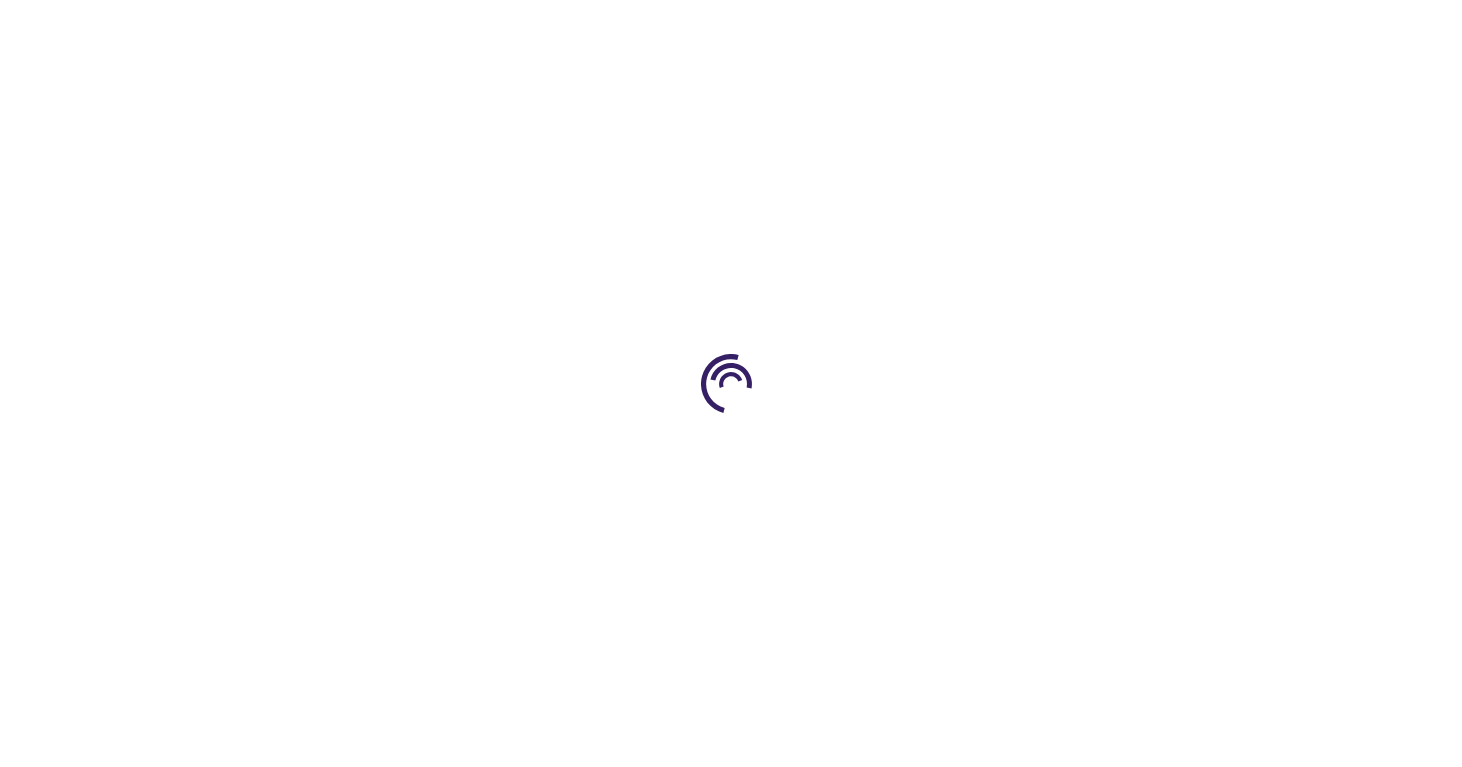 scroll, scrollTop: 0, scrollLeft: 0, axis: both 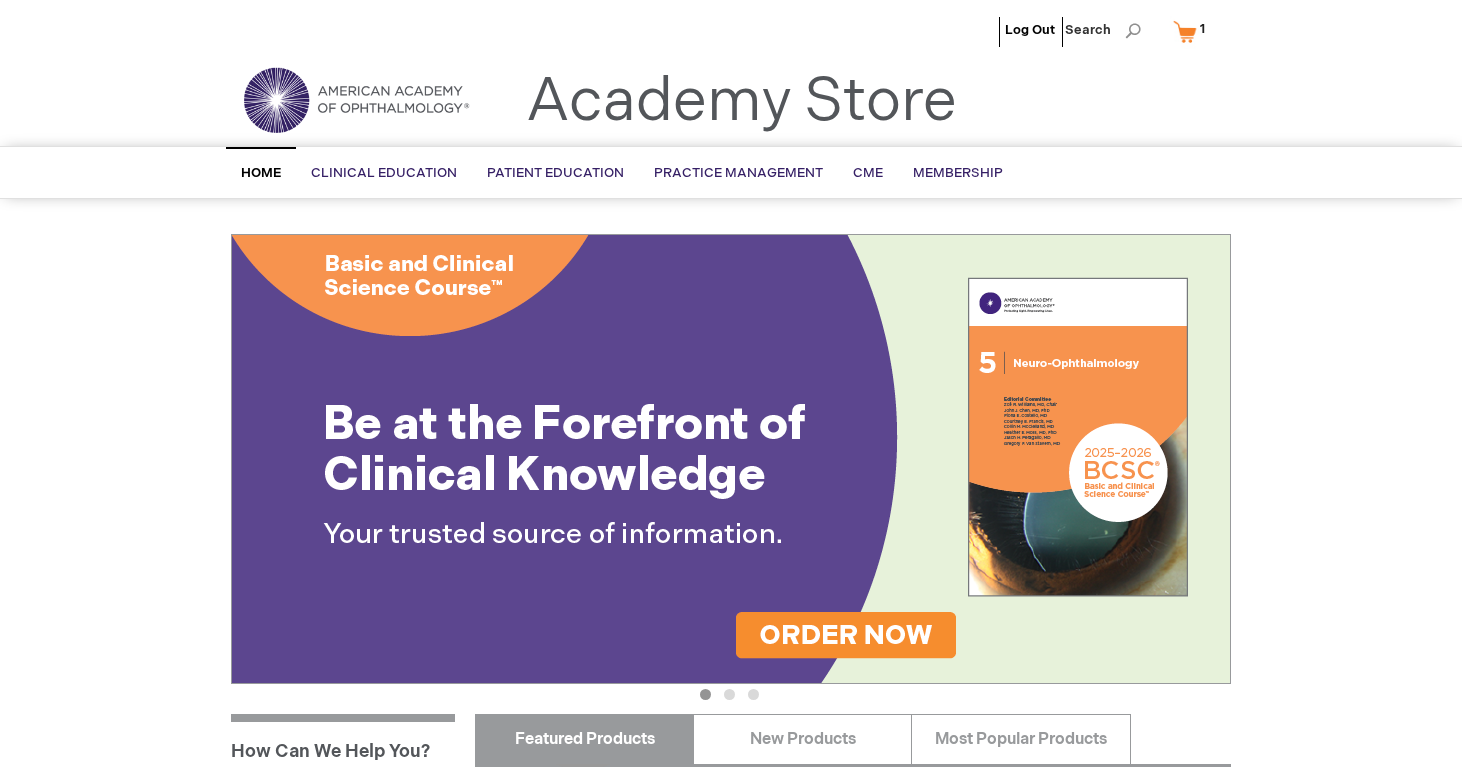 click on "My Cart
1
1
items" at bounding box center (1193, 31) 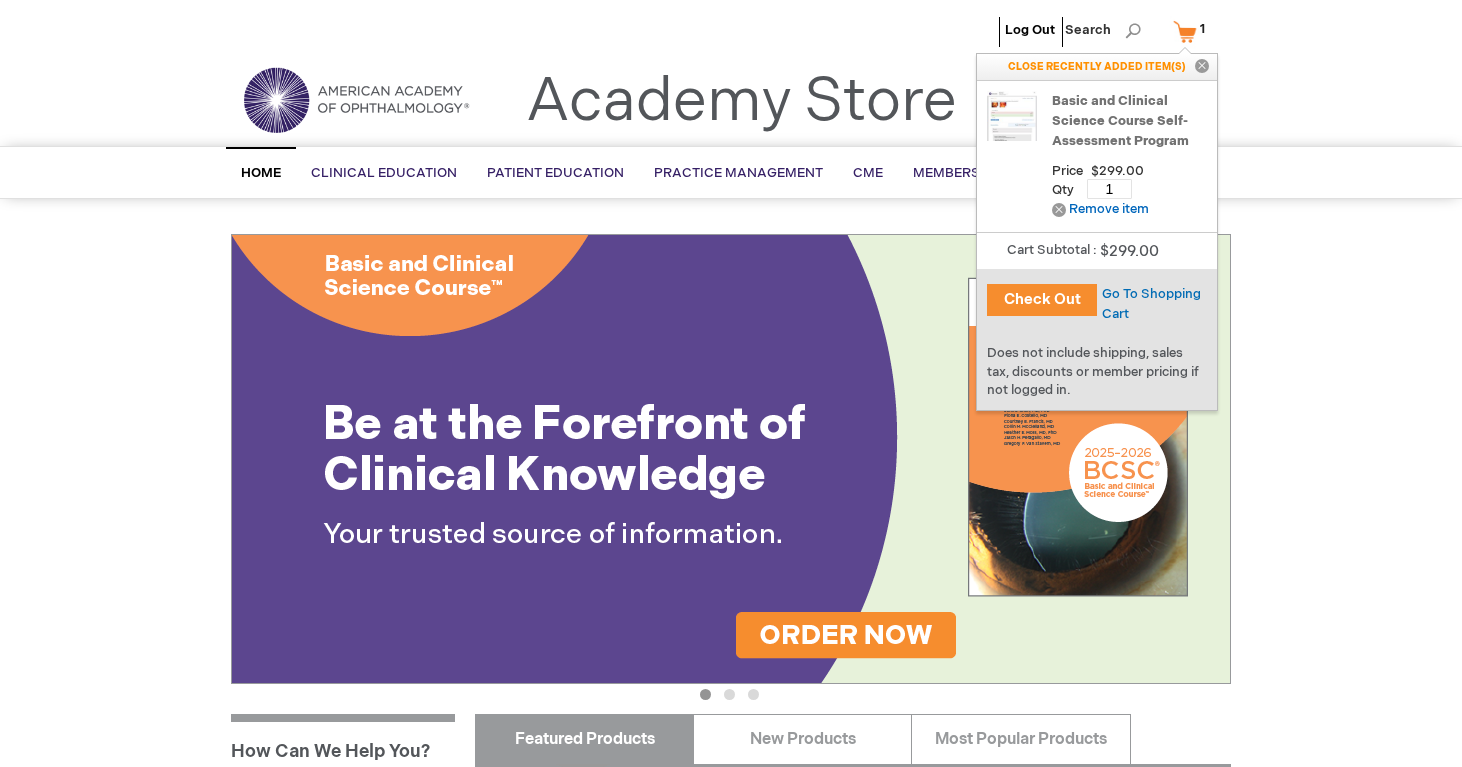click on "Basic and Clinical Science Course Self-Assessment Program" at bounding box center [1129, 121] 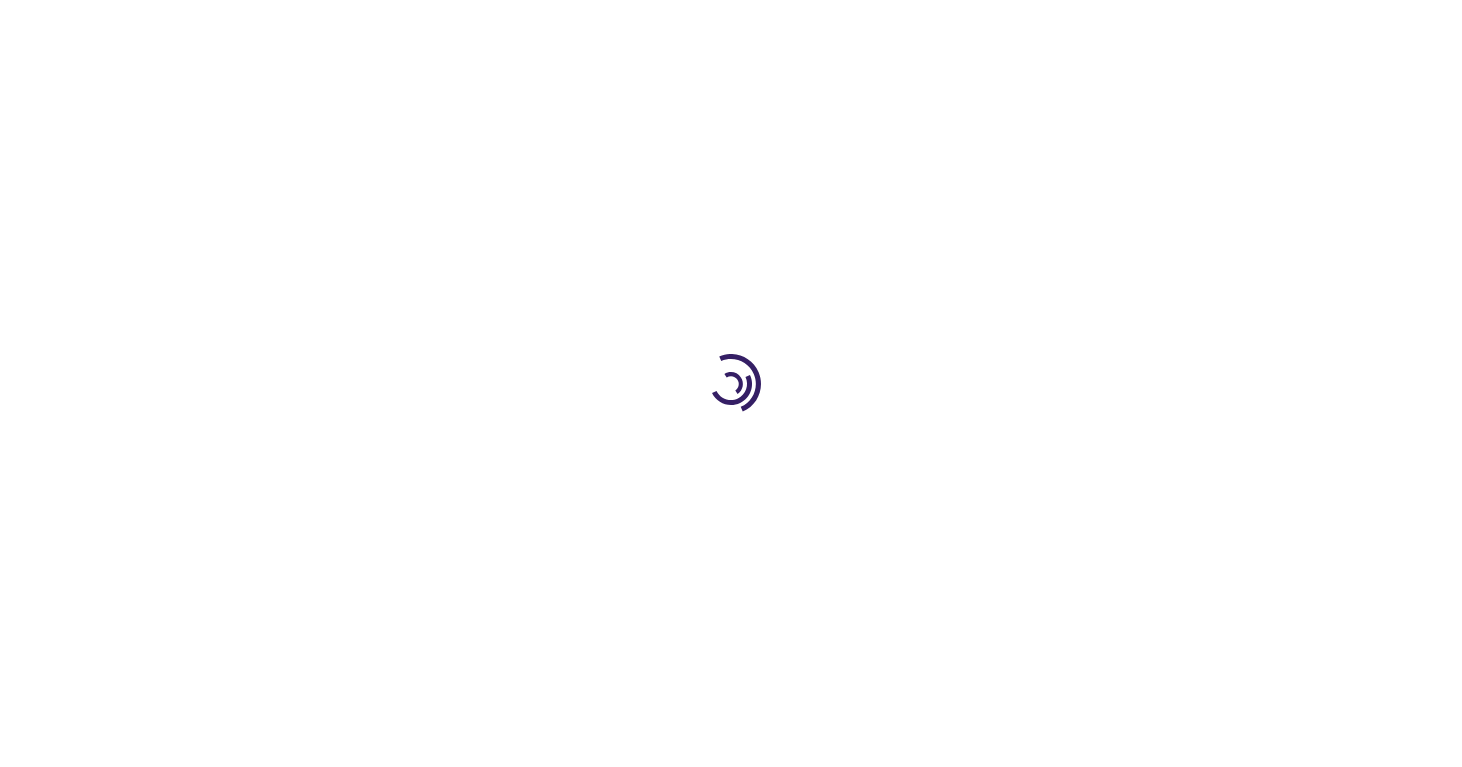 scroll, scrollTop: 0, scrollLeft: 0, axis: both 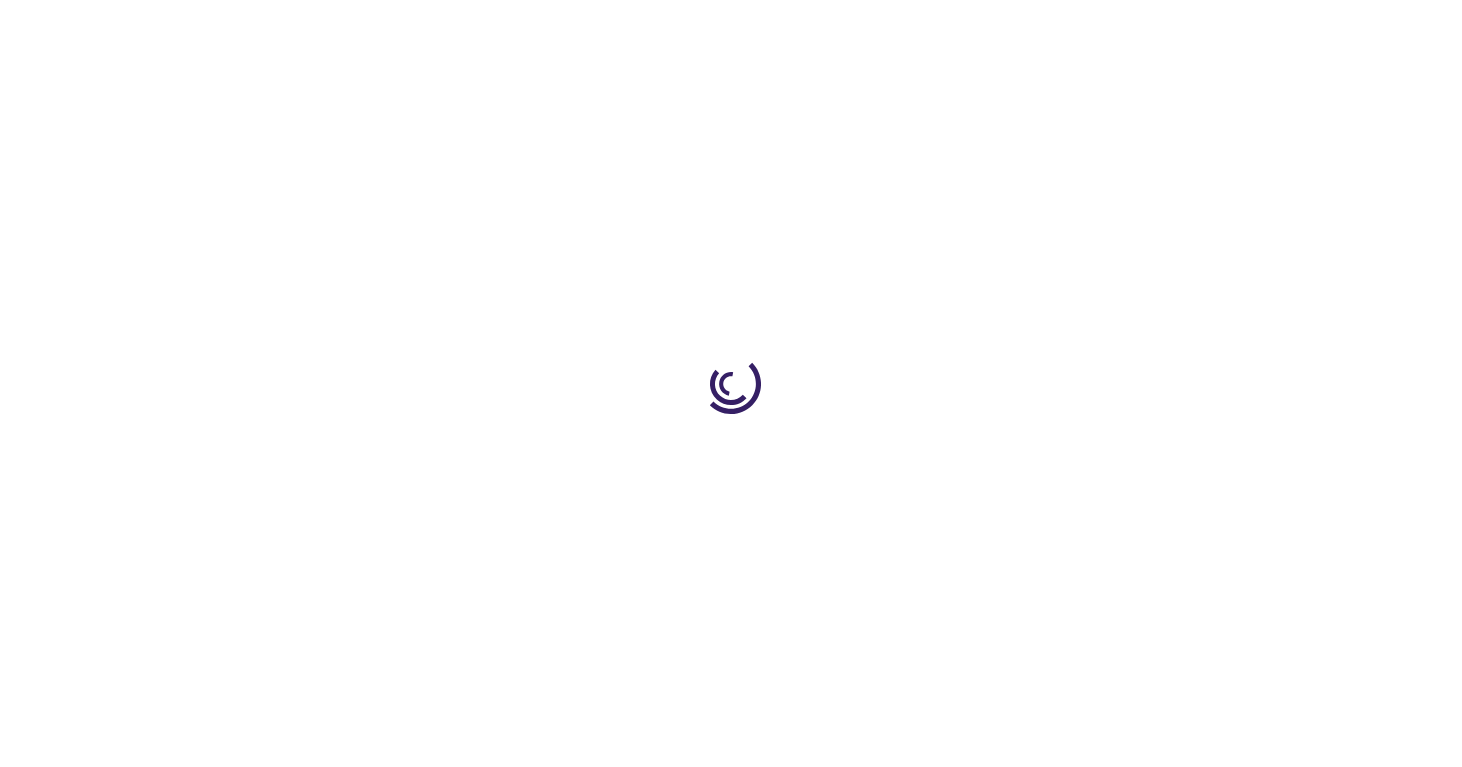 type on "1" 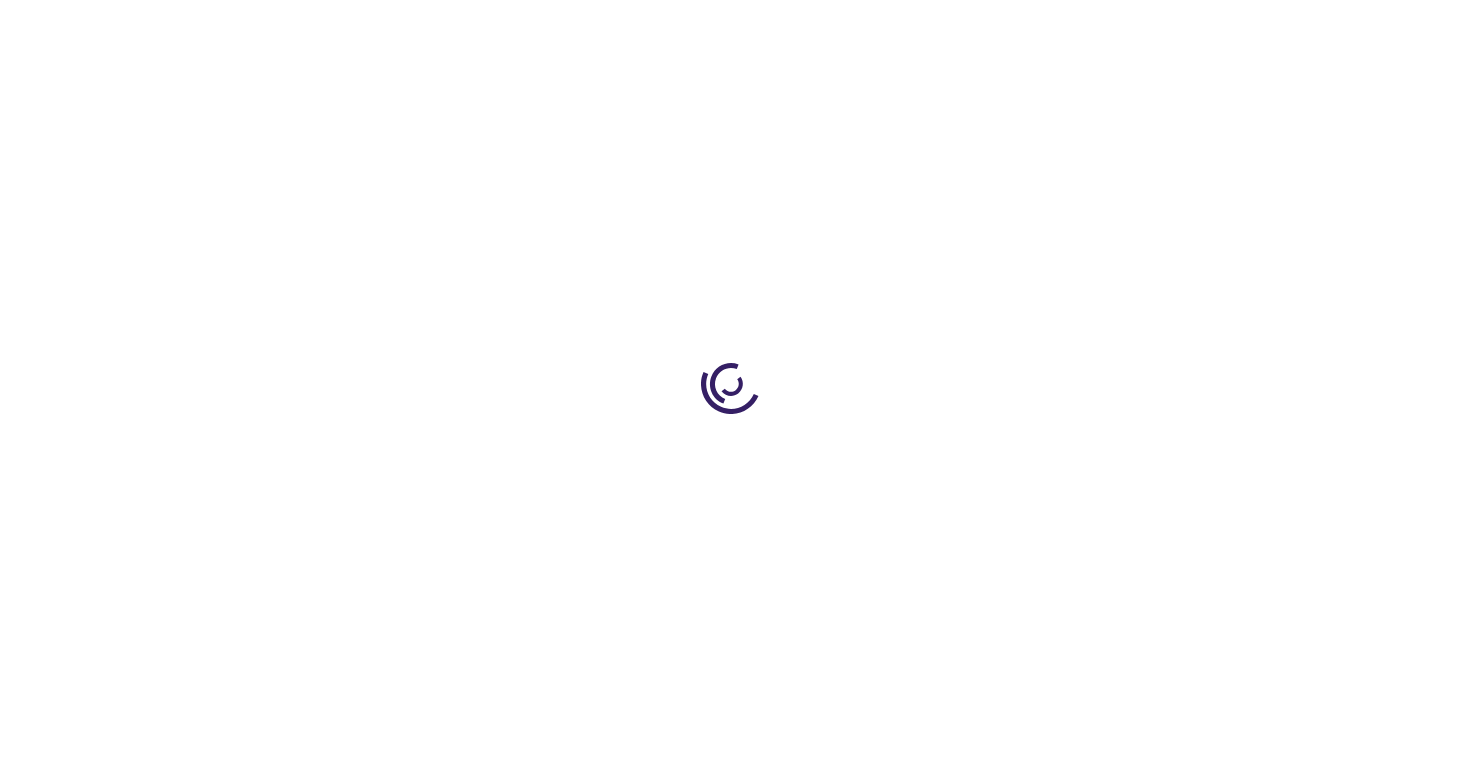 scroll, scrollTop: 0, scrollLeft: 0, axis: both 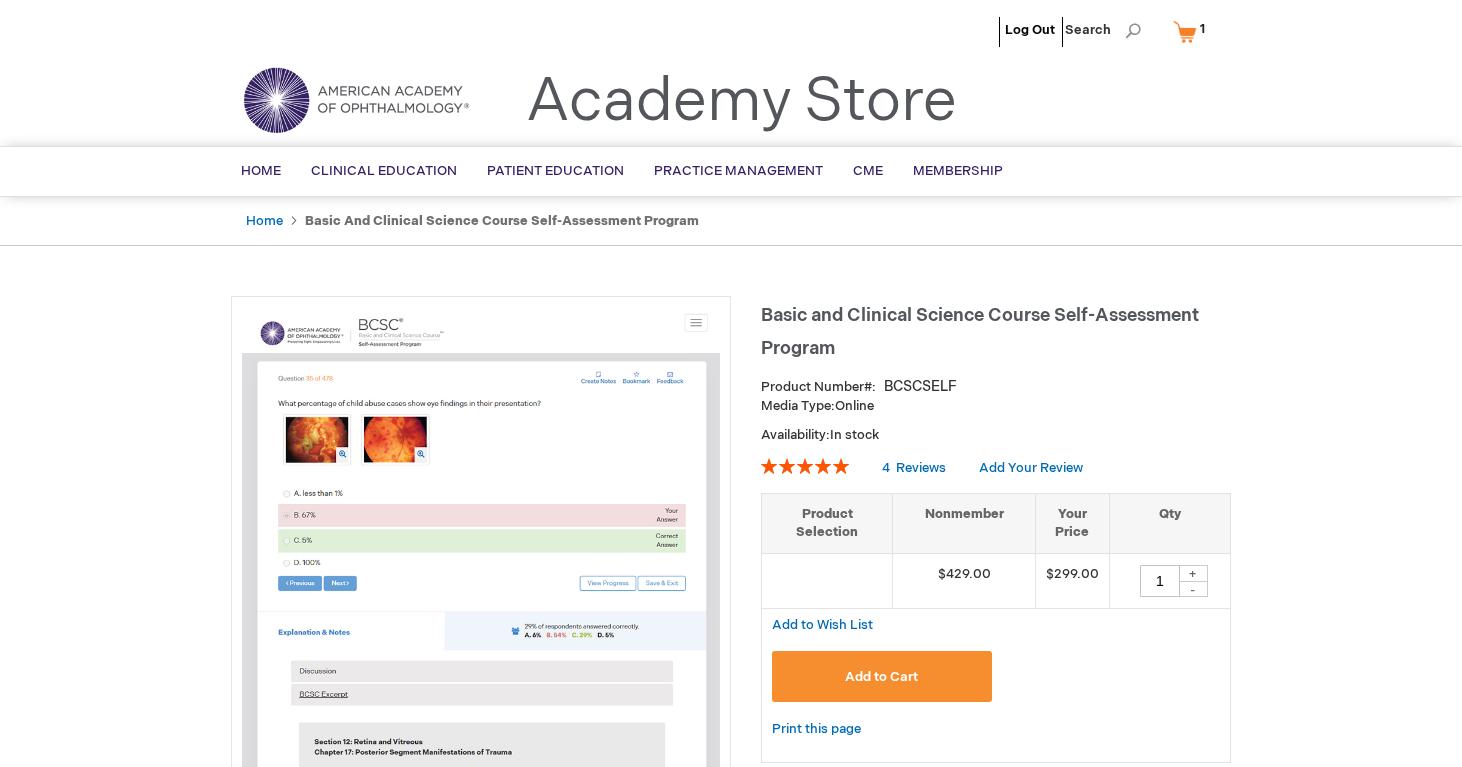 click on "My Cart
1
1
items" at bounding box center [1193, 31] 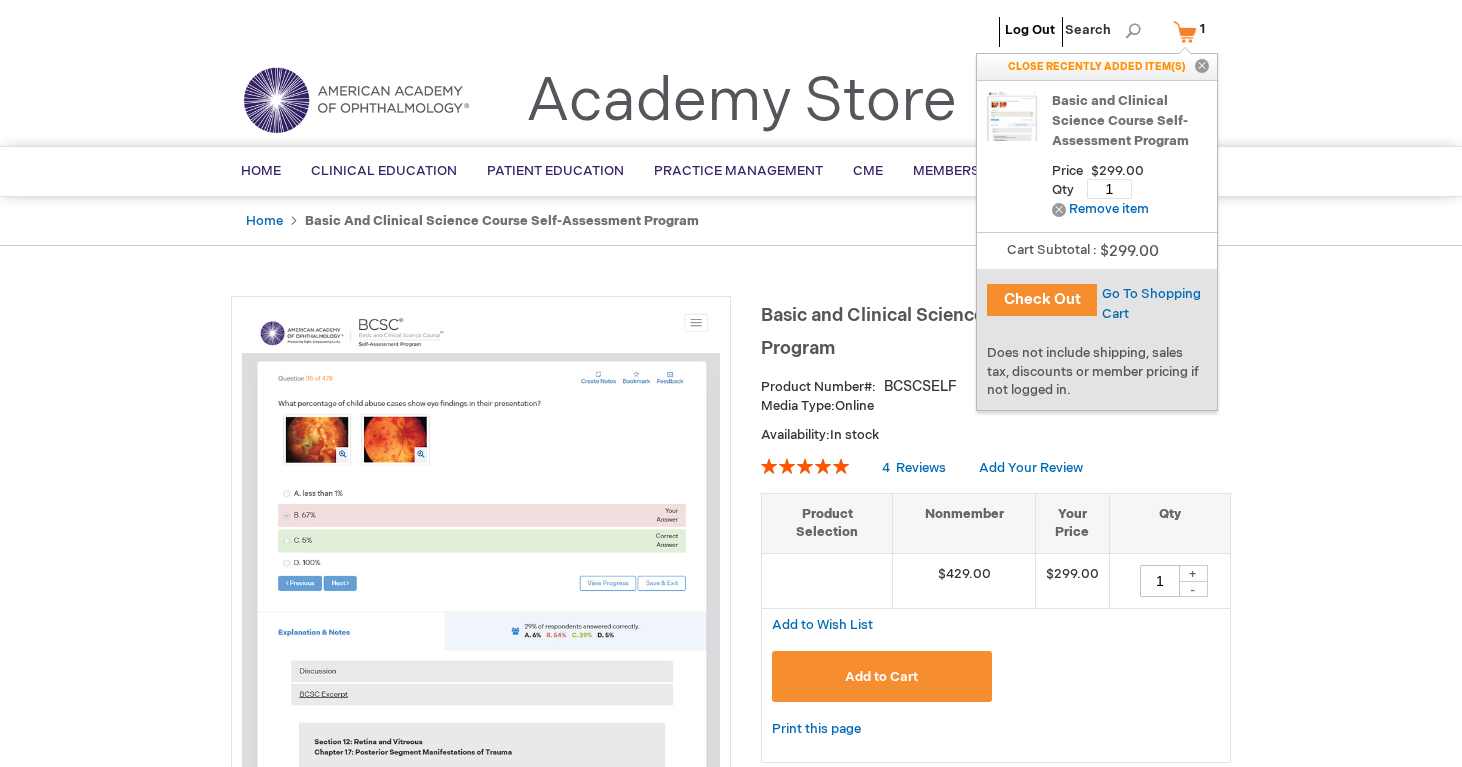 click on "Check Out" at bounding box center [1042, 300] 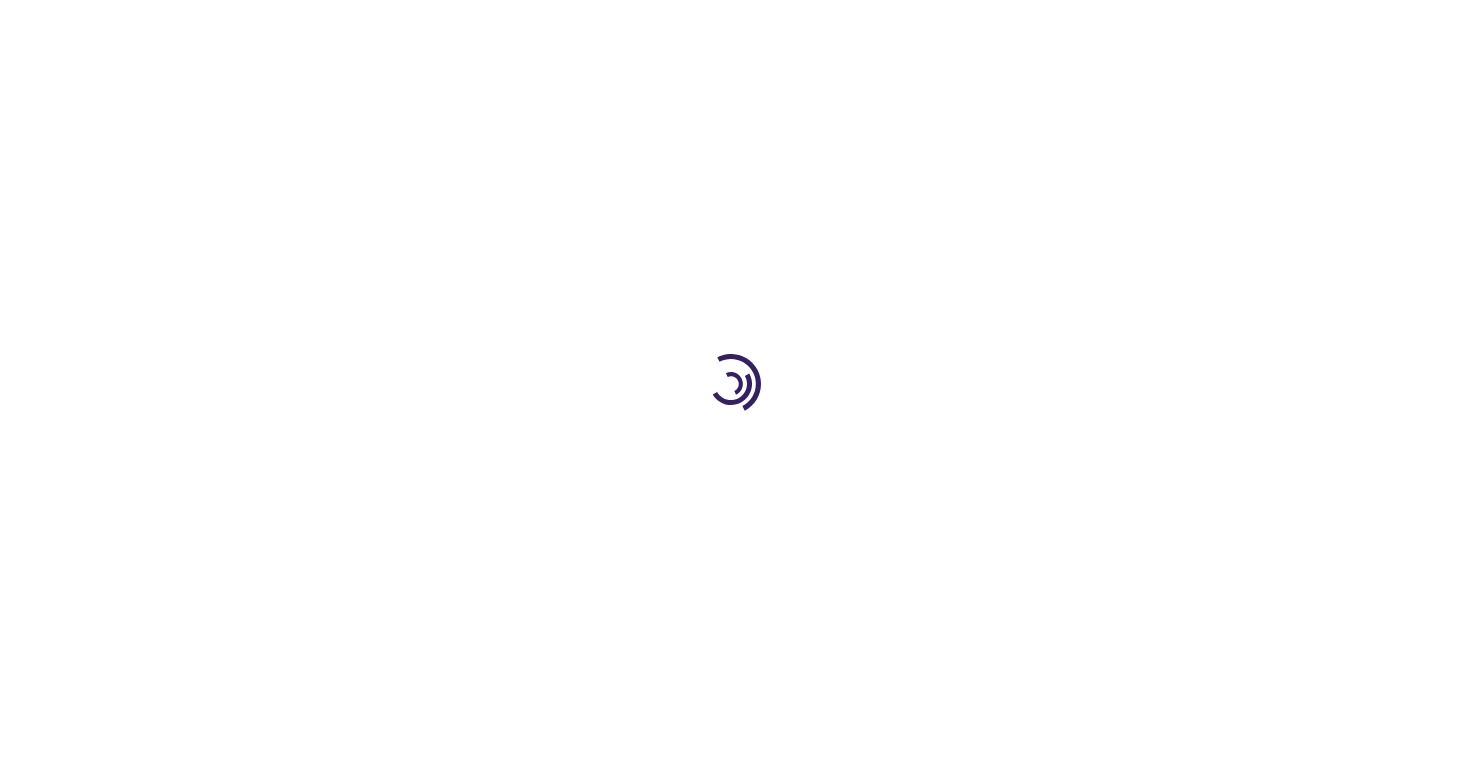 scroll, scrollTop: 0, scrollLeft: 0, axis: both 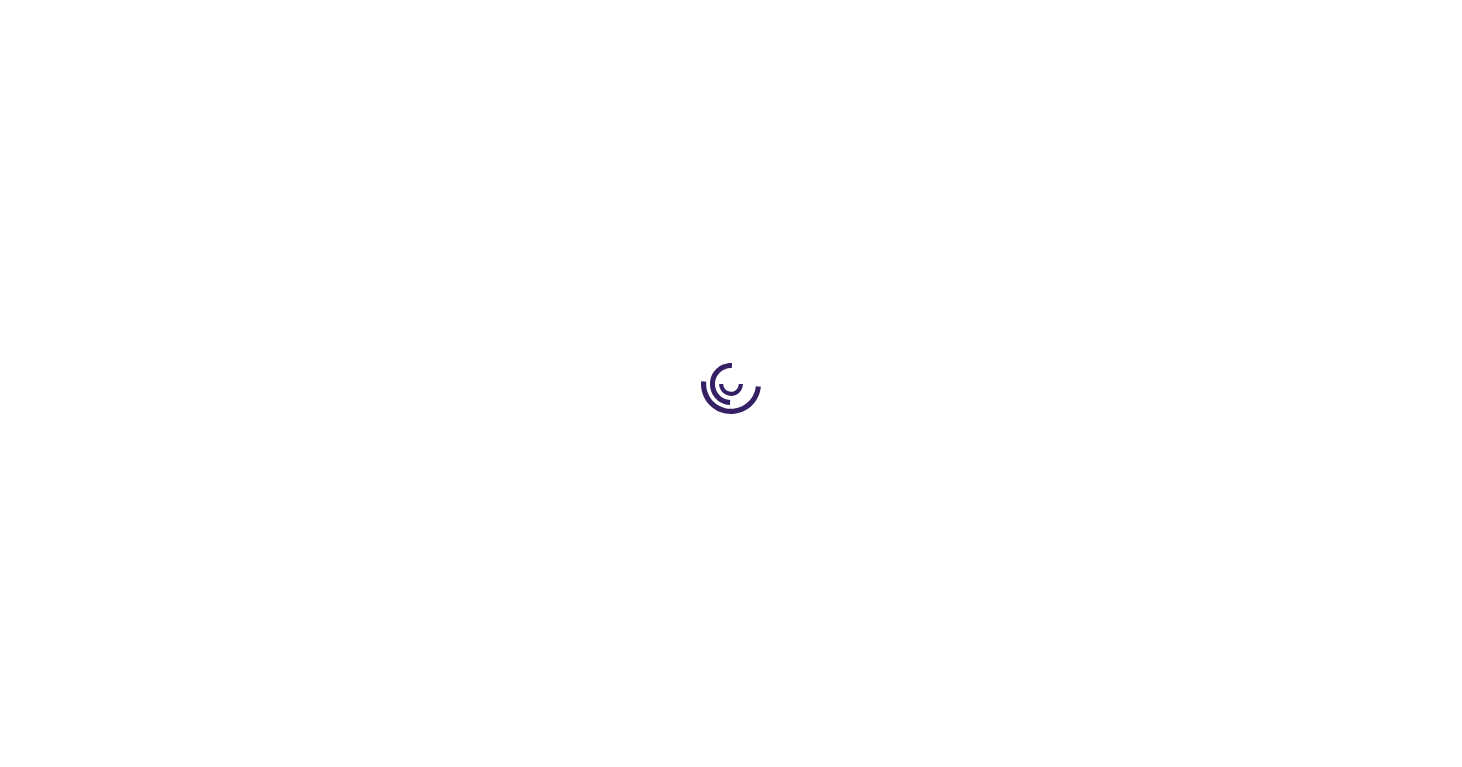select on "US" 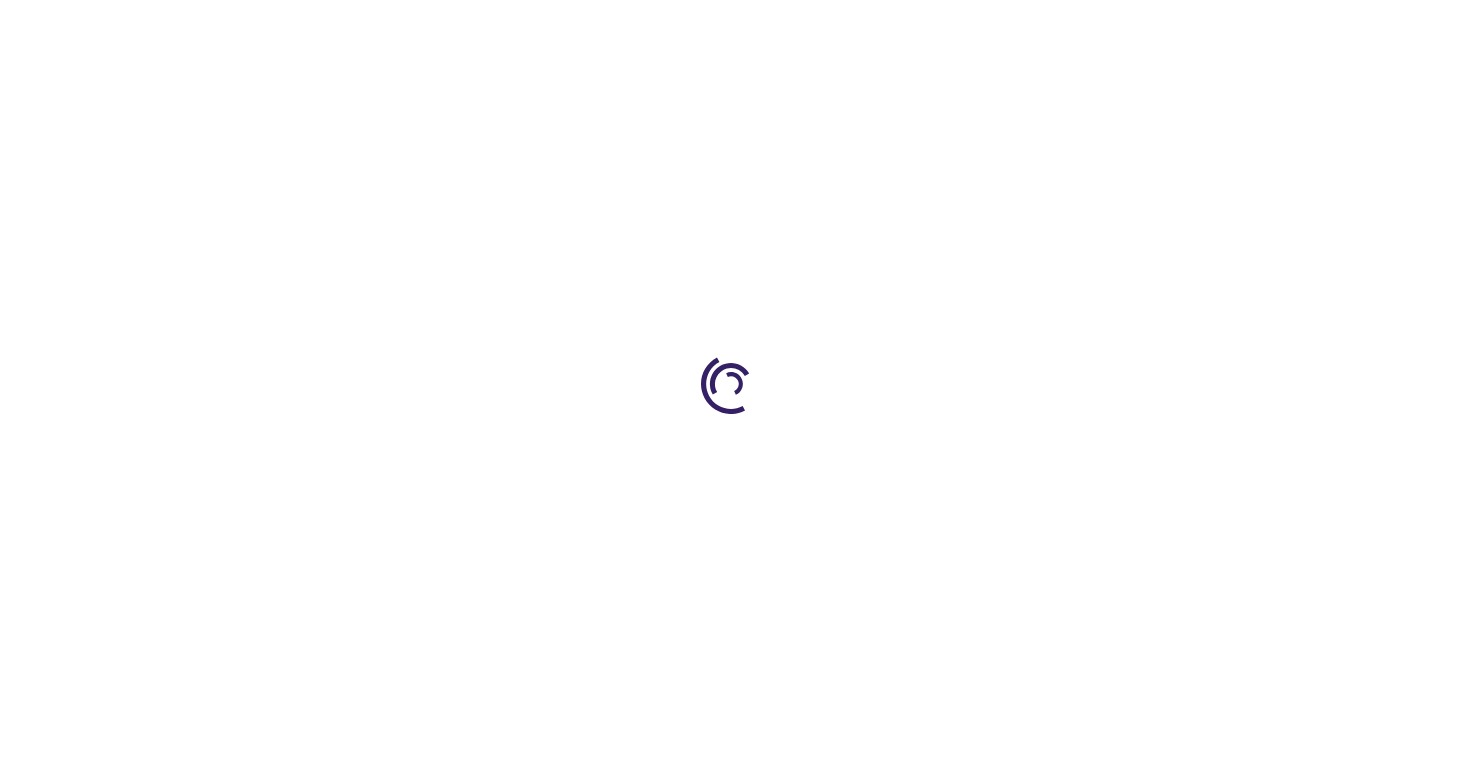 select on "61" 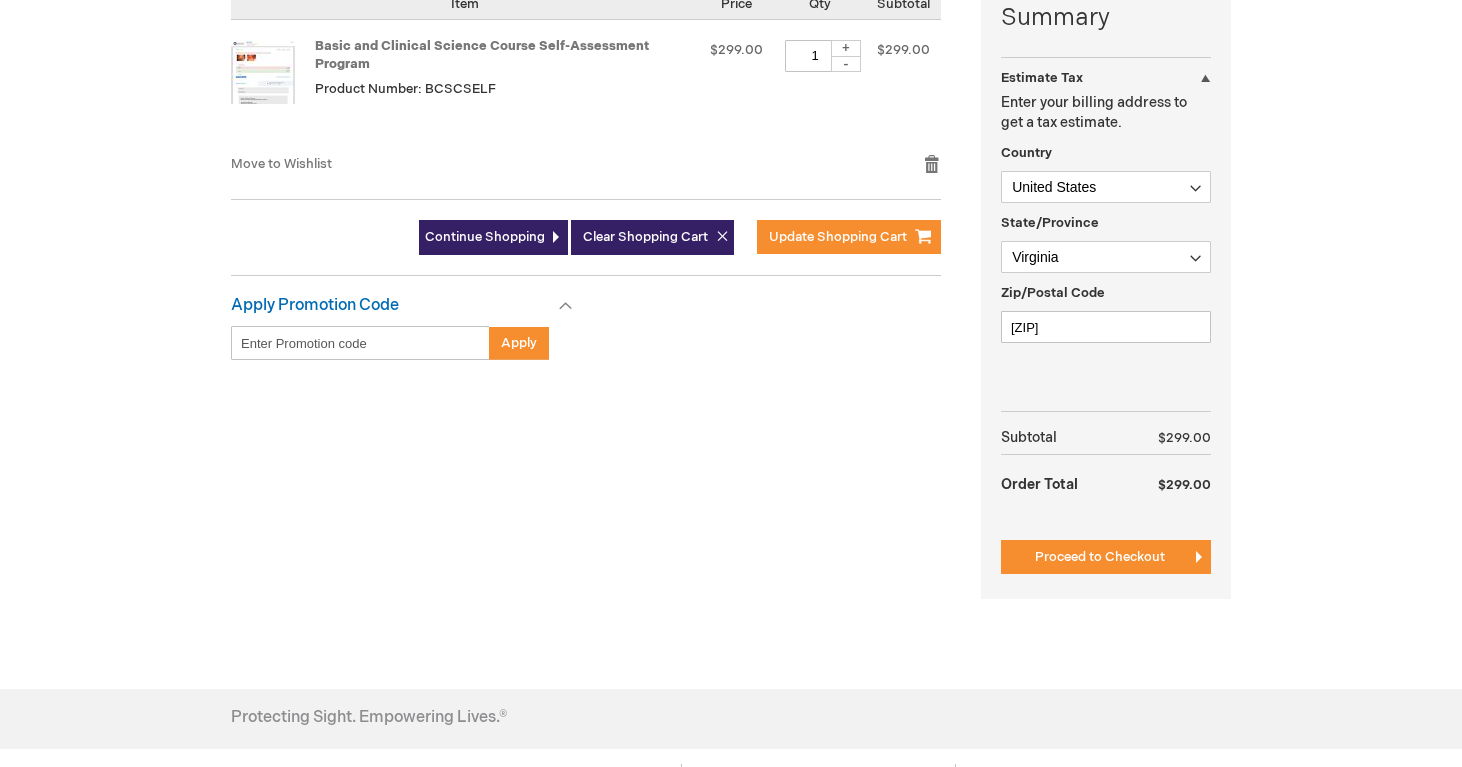 scroll, scrollTop: 538, scrollLeft: 0, axis: vertical 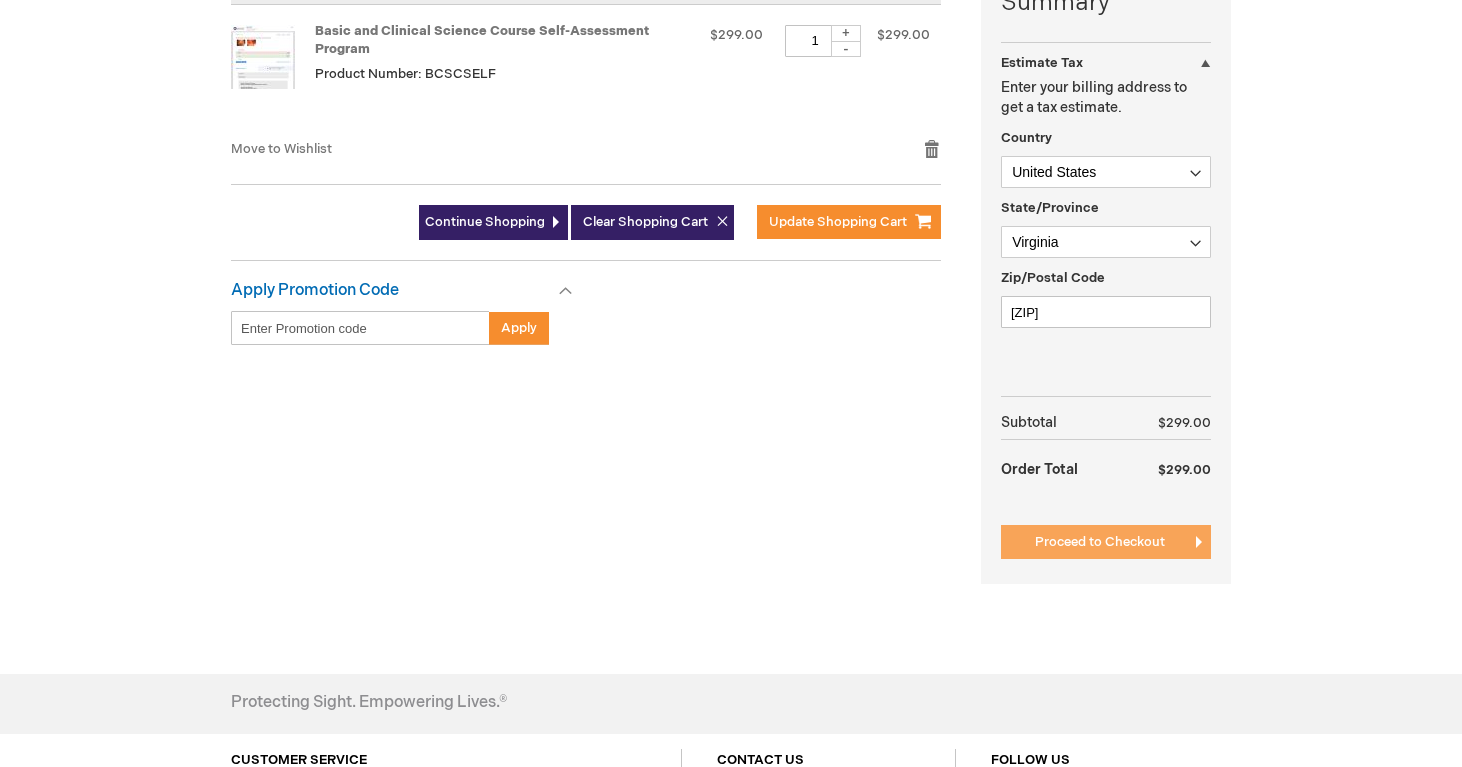 click on "Proceed to Checkout" at bounding box center [1100, 542] 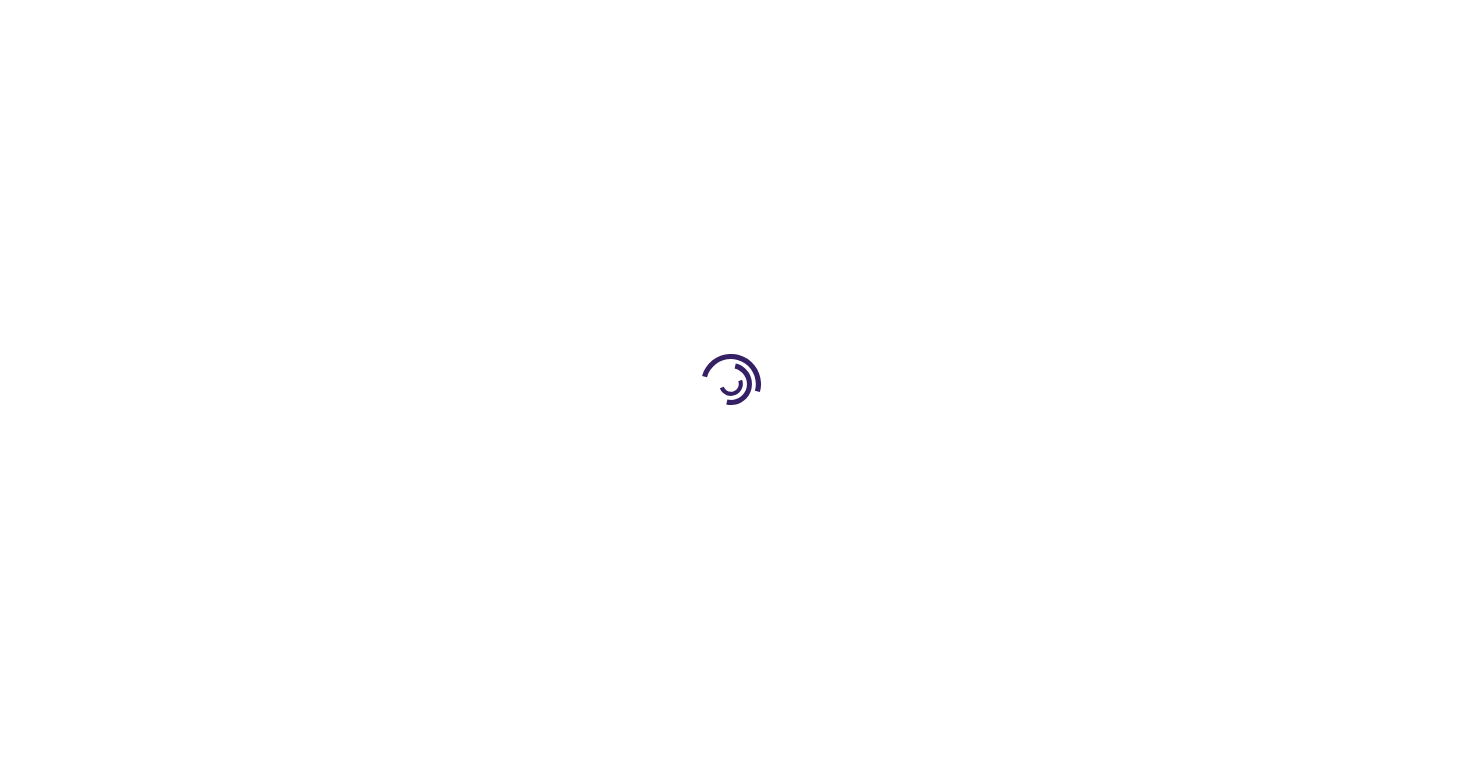 scroll, scrollTop: 0, scrollLeft: 0, axis: both 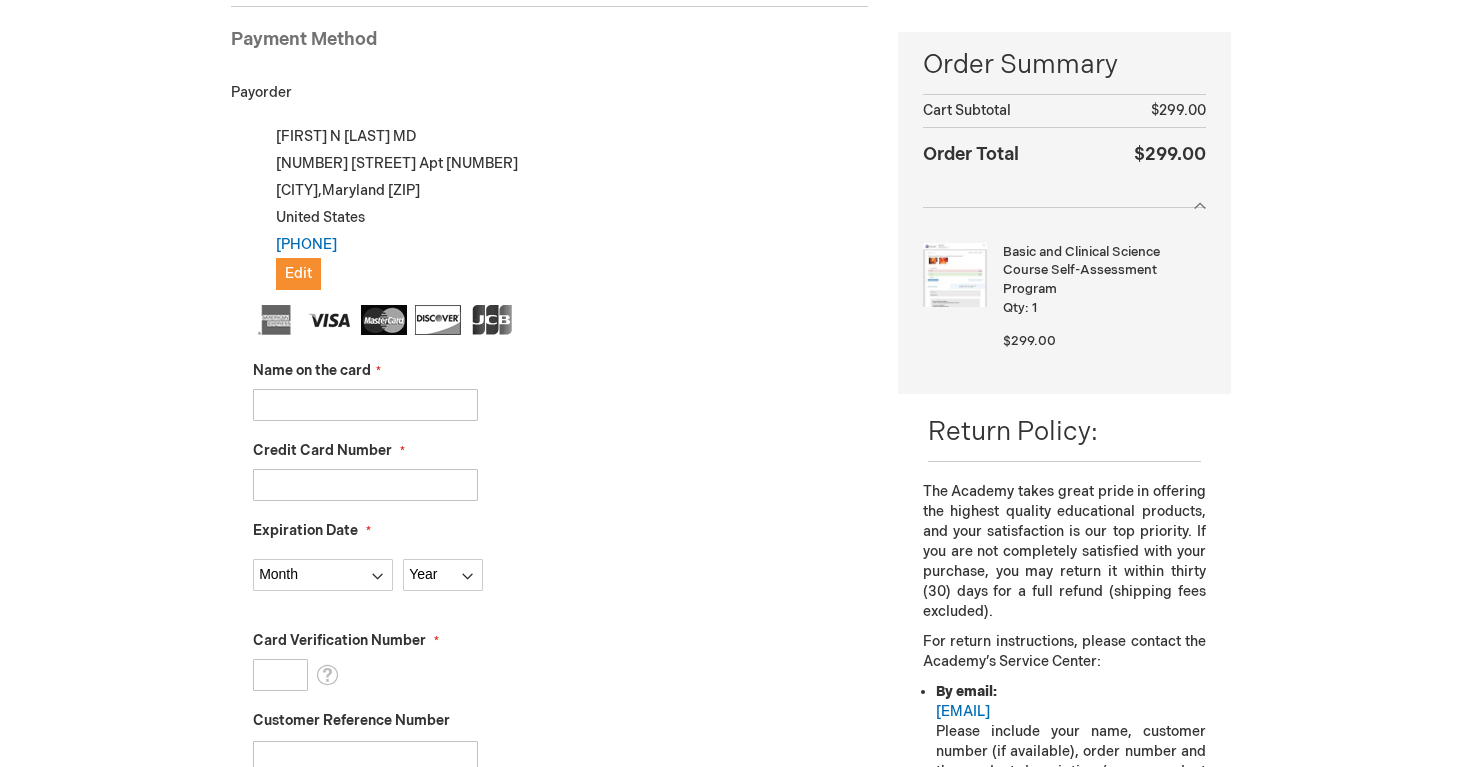 click on "Name on the card" at bounding box center (365, 405) 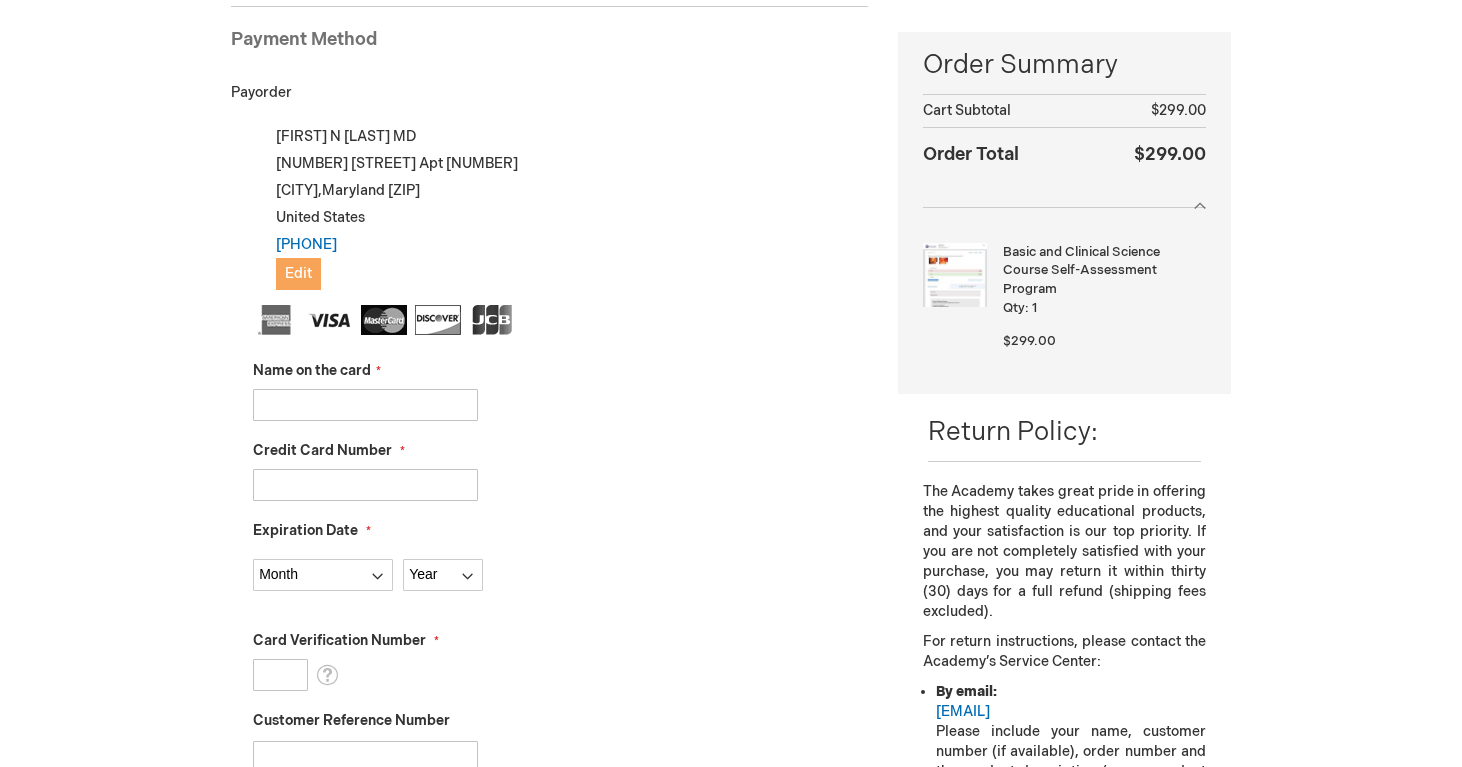 click on "Edit" at bounding box center (298, 273) 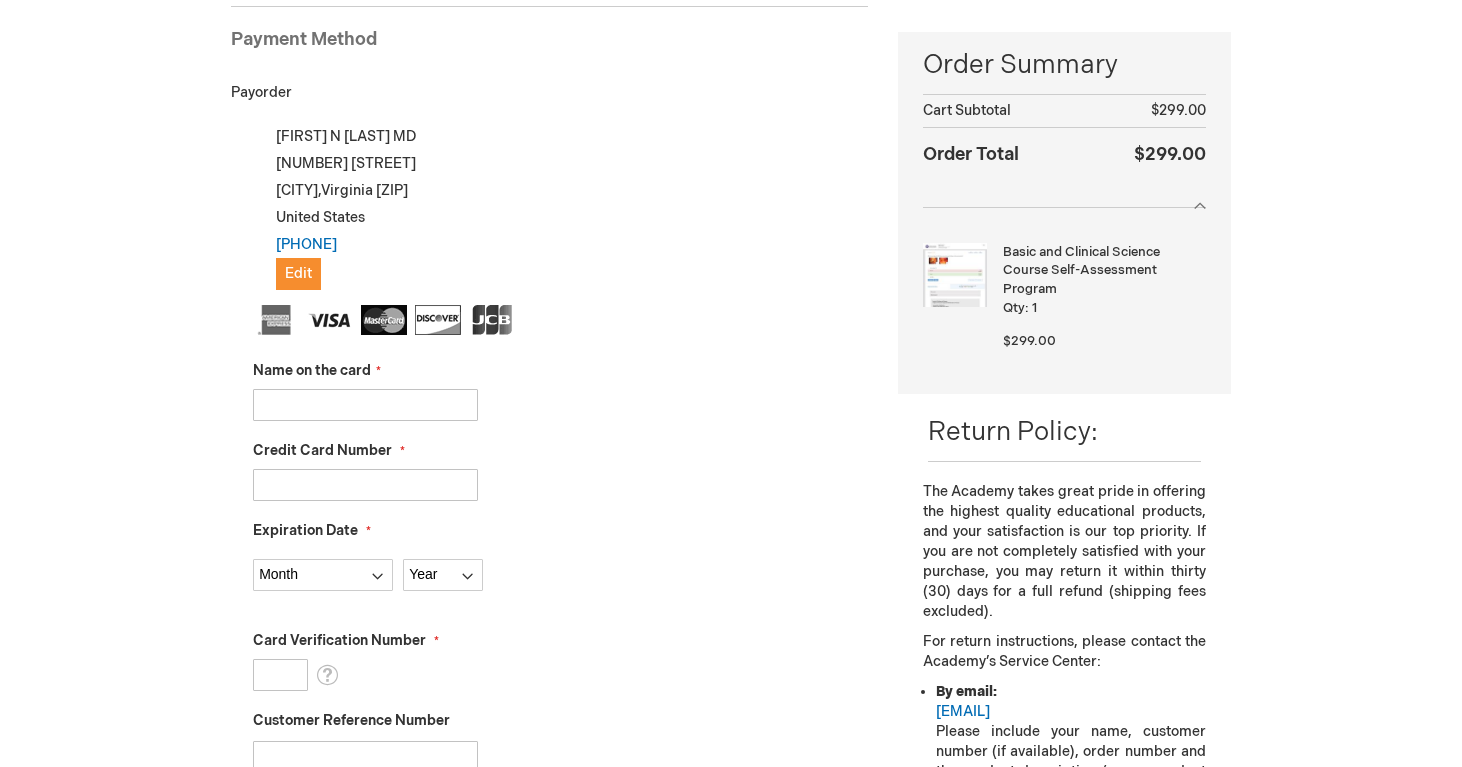 click on "Name on the card" at bounding box center [365, 405] 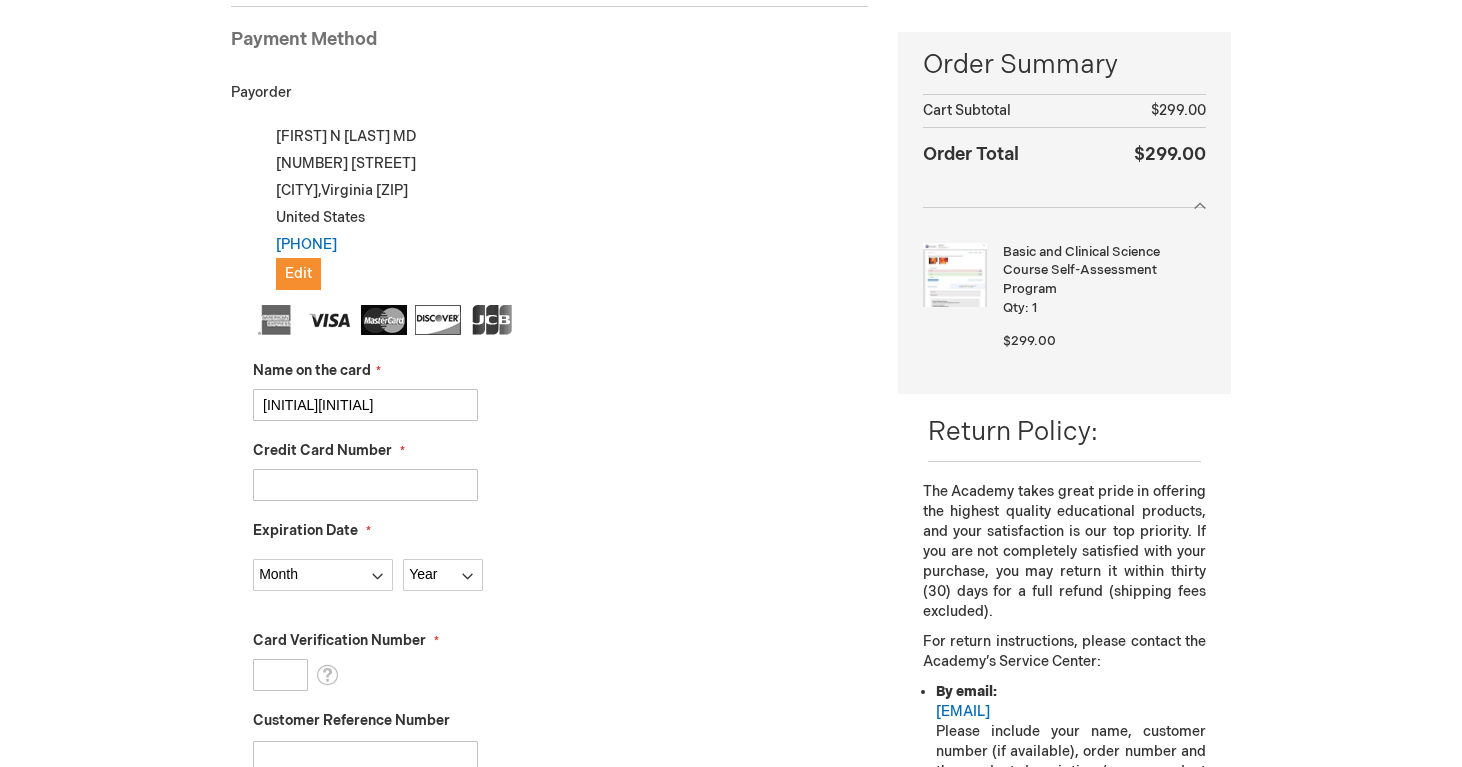 type on "[INITIAL]" 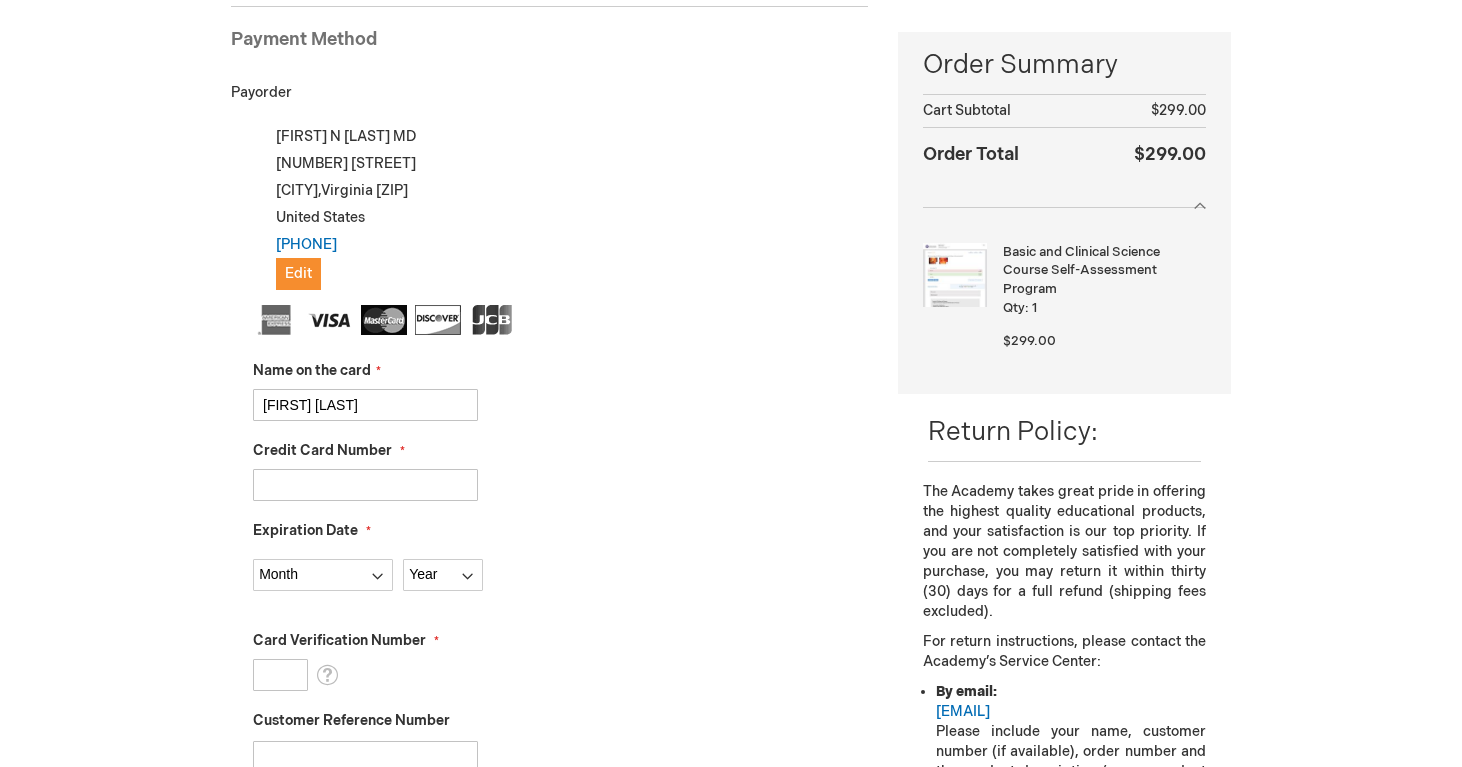 type on "[FIRST] [LAST]" 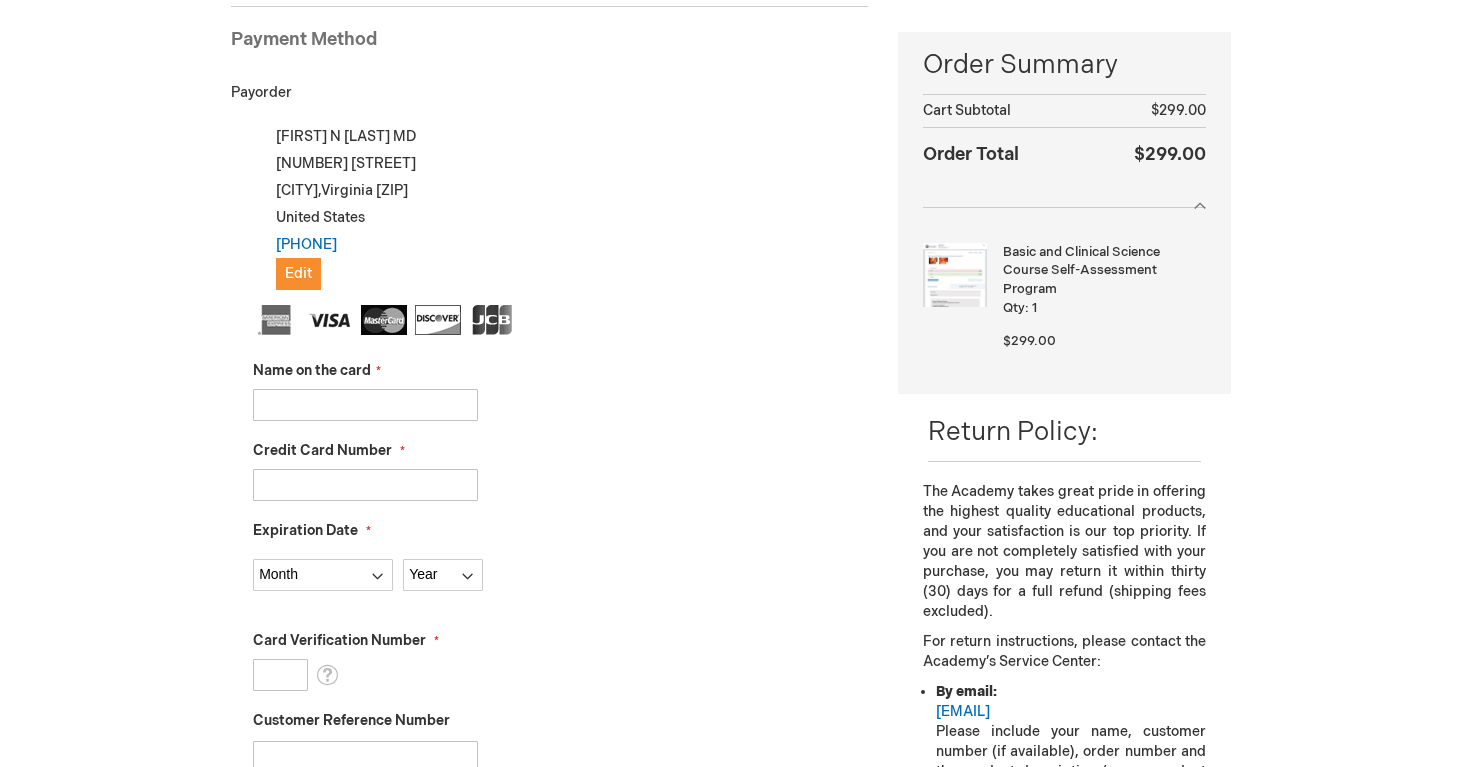 type on "[FIRST]" 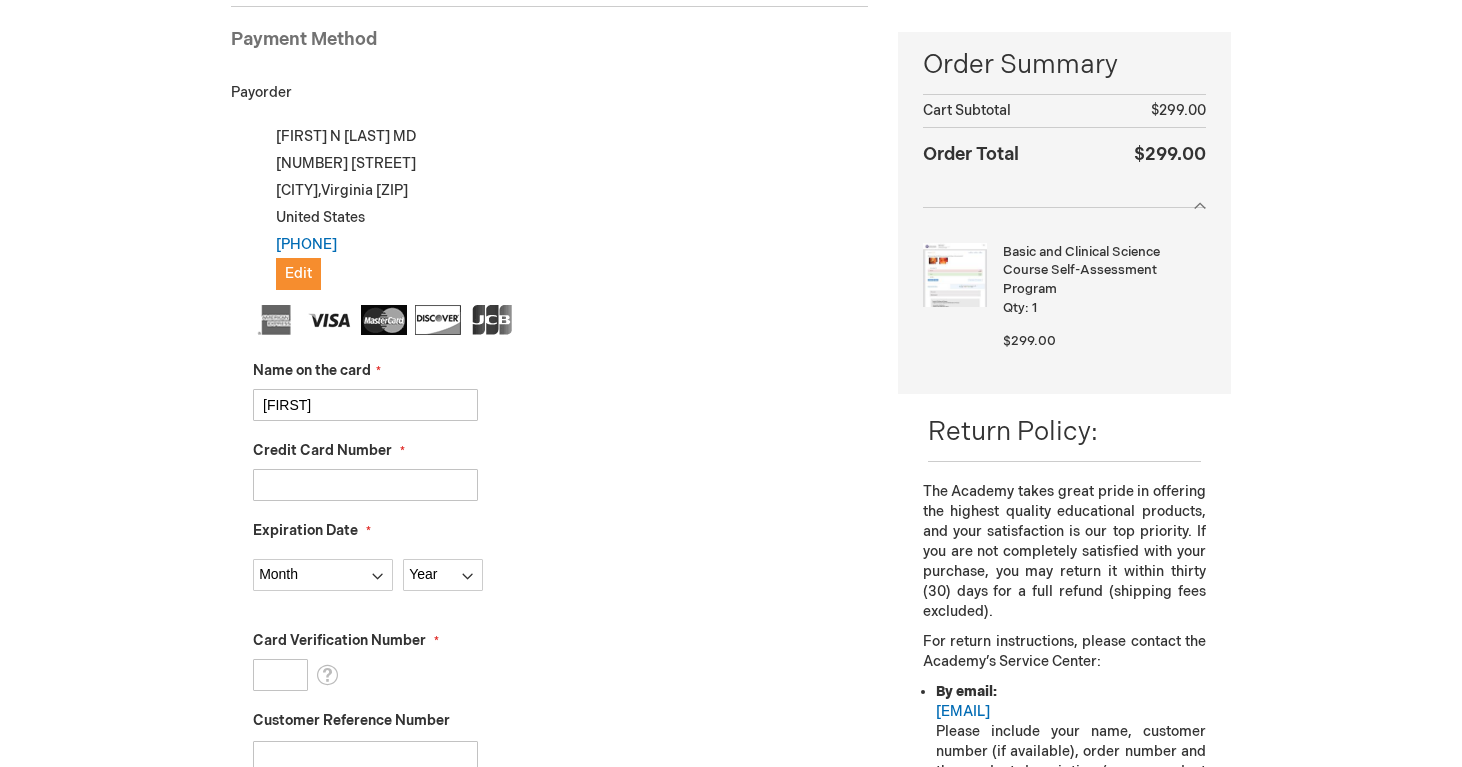 type on "[CREDIT_CARD_NUMBER]" 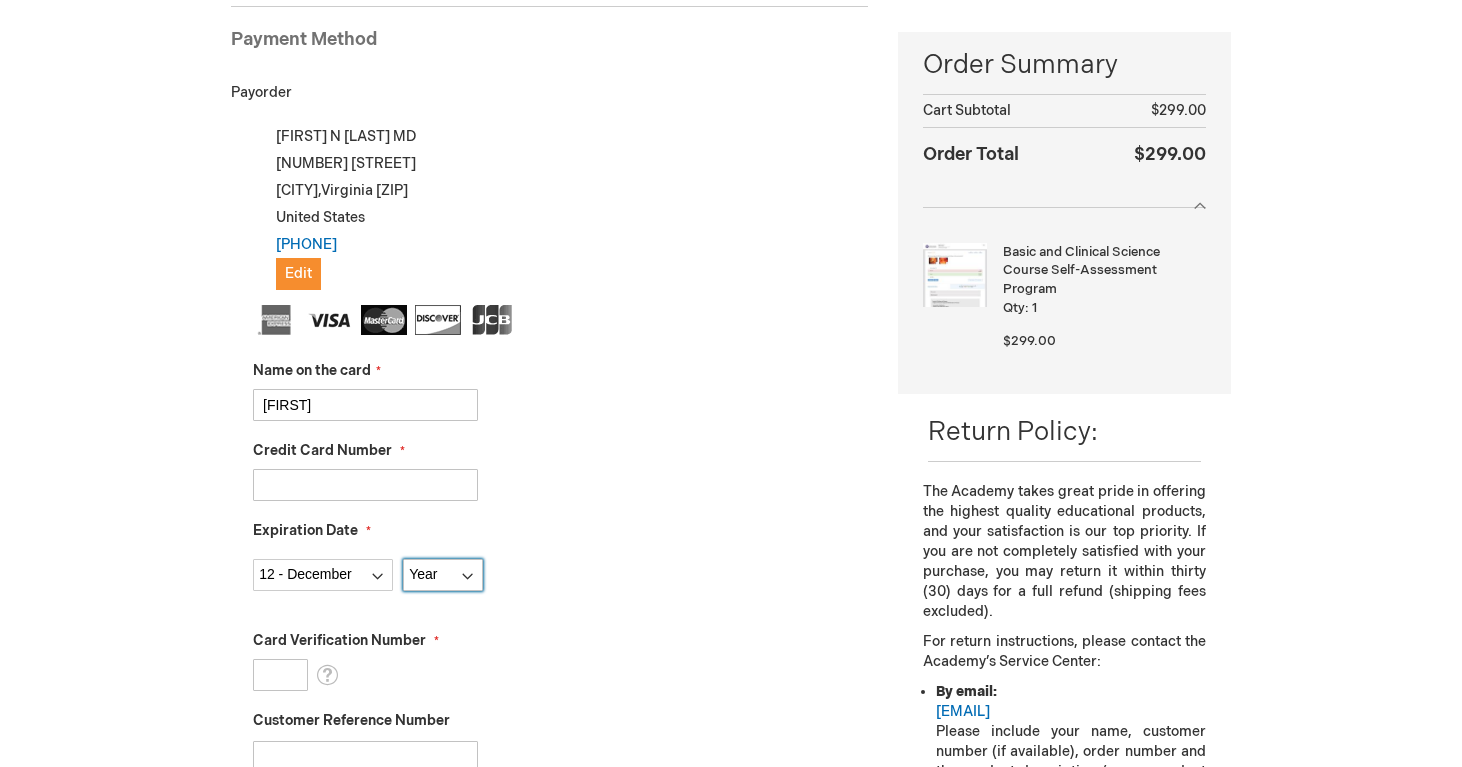 select on "2026" 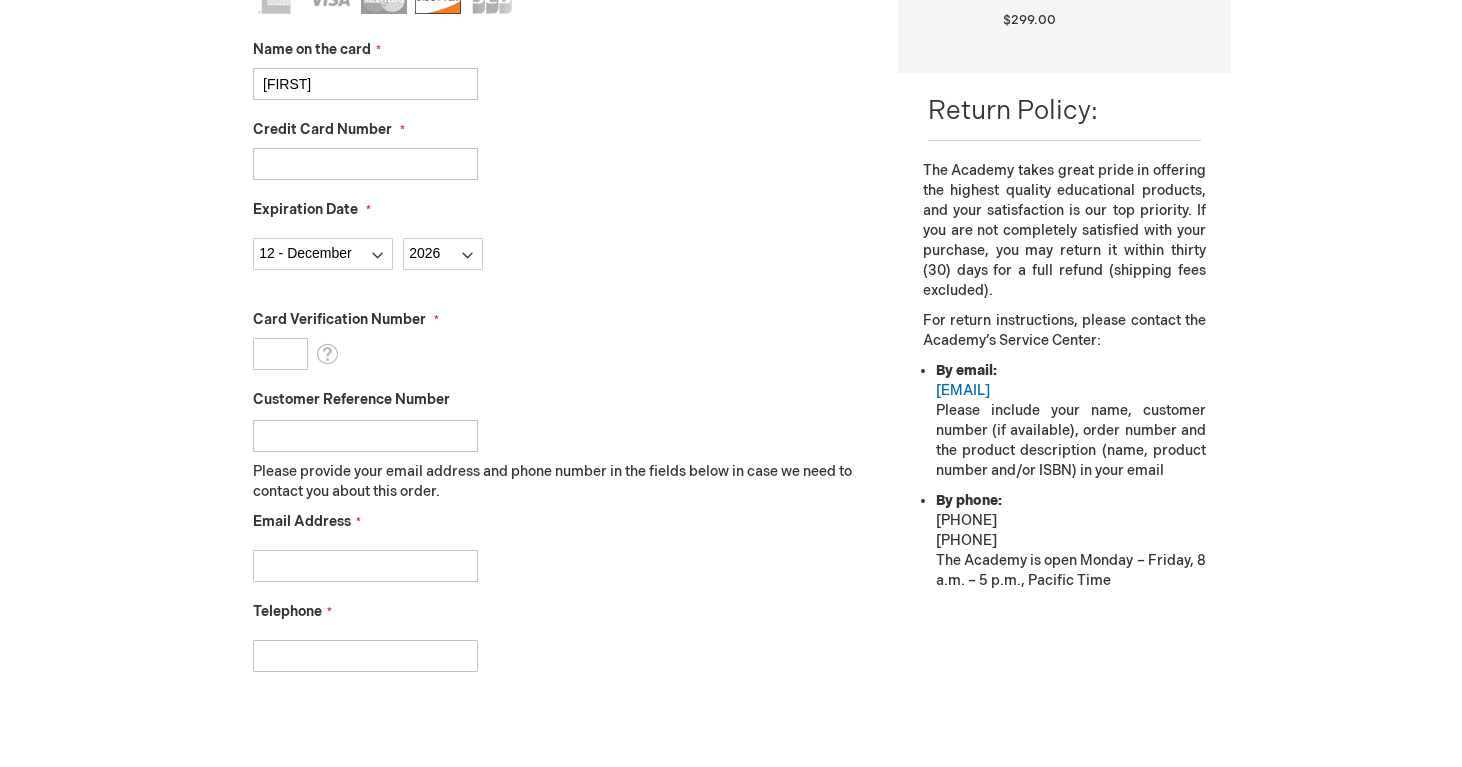 scroll, scrollTop: 607, scrollLeft: 0, axis: vertical 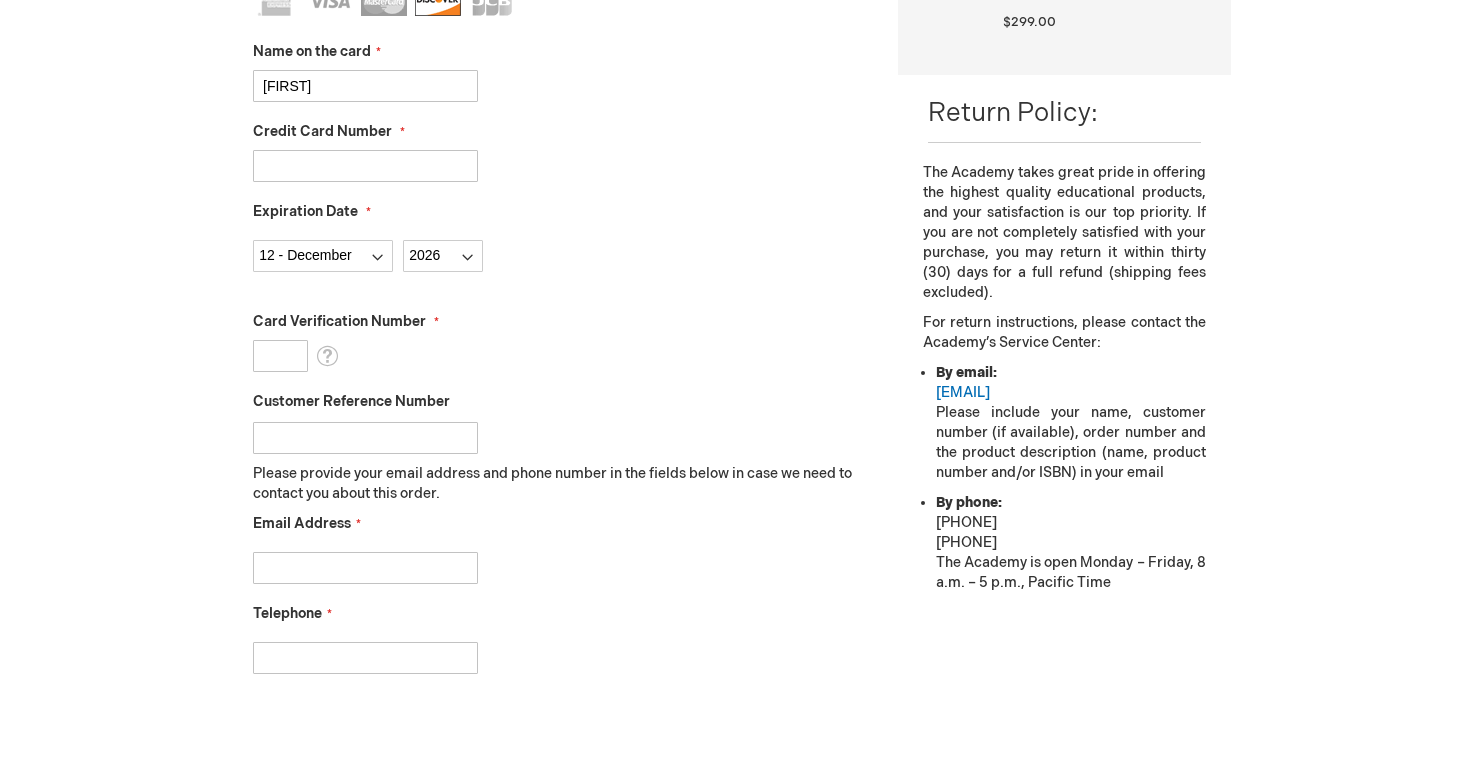 click on "Card Verification Number" at bounding box center [280, 356] 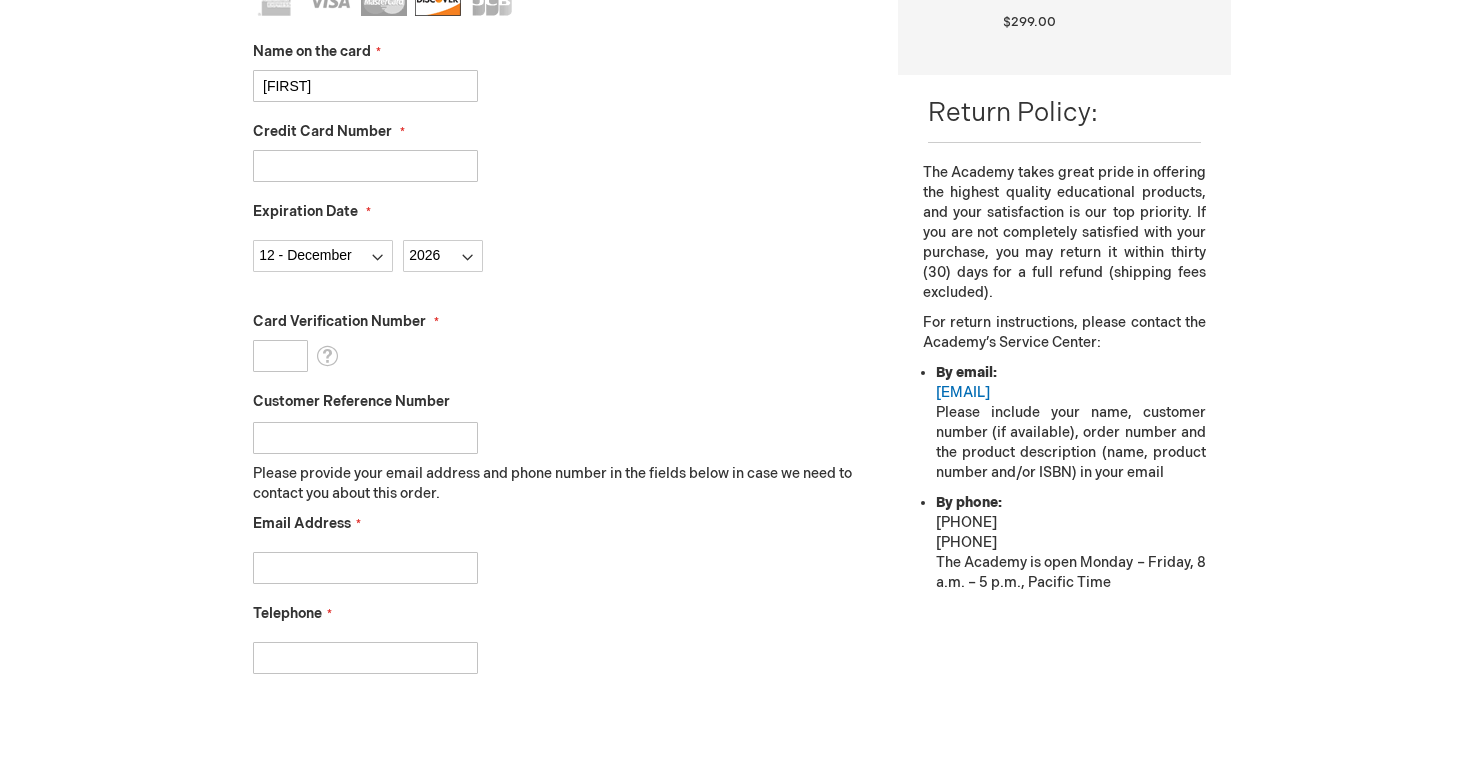 type on "[PHONE_EXTENSION]" 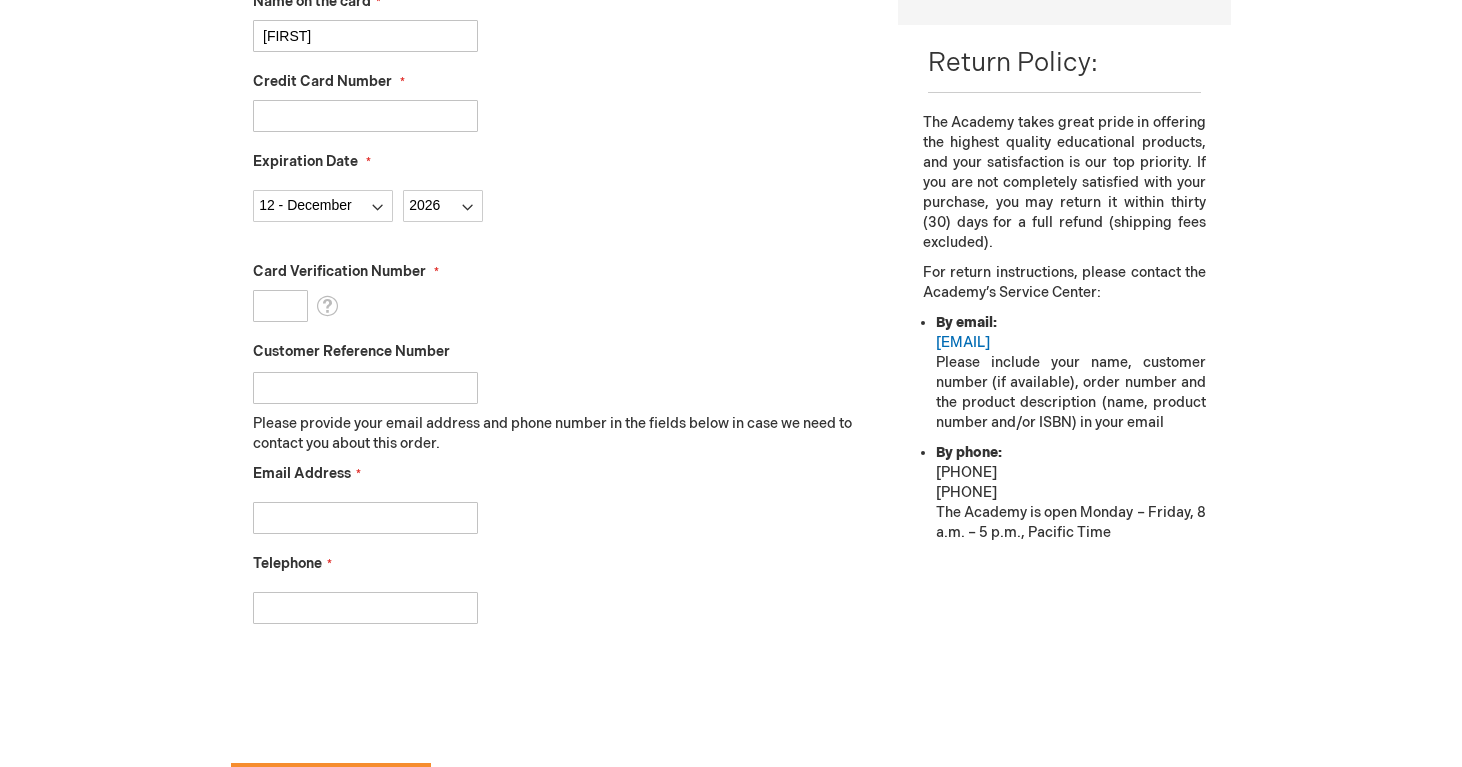 scroll, scrollTop: 674, scrollLeft: 0, axis: vertical 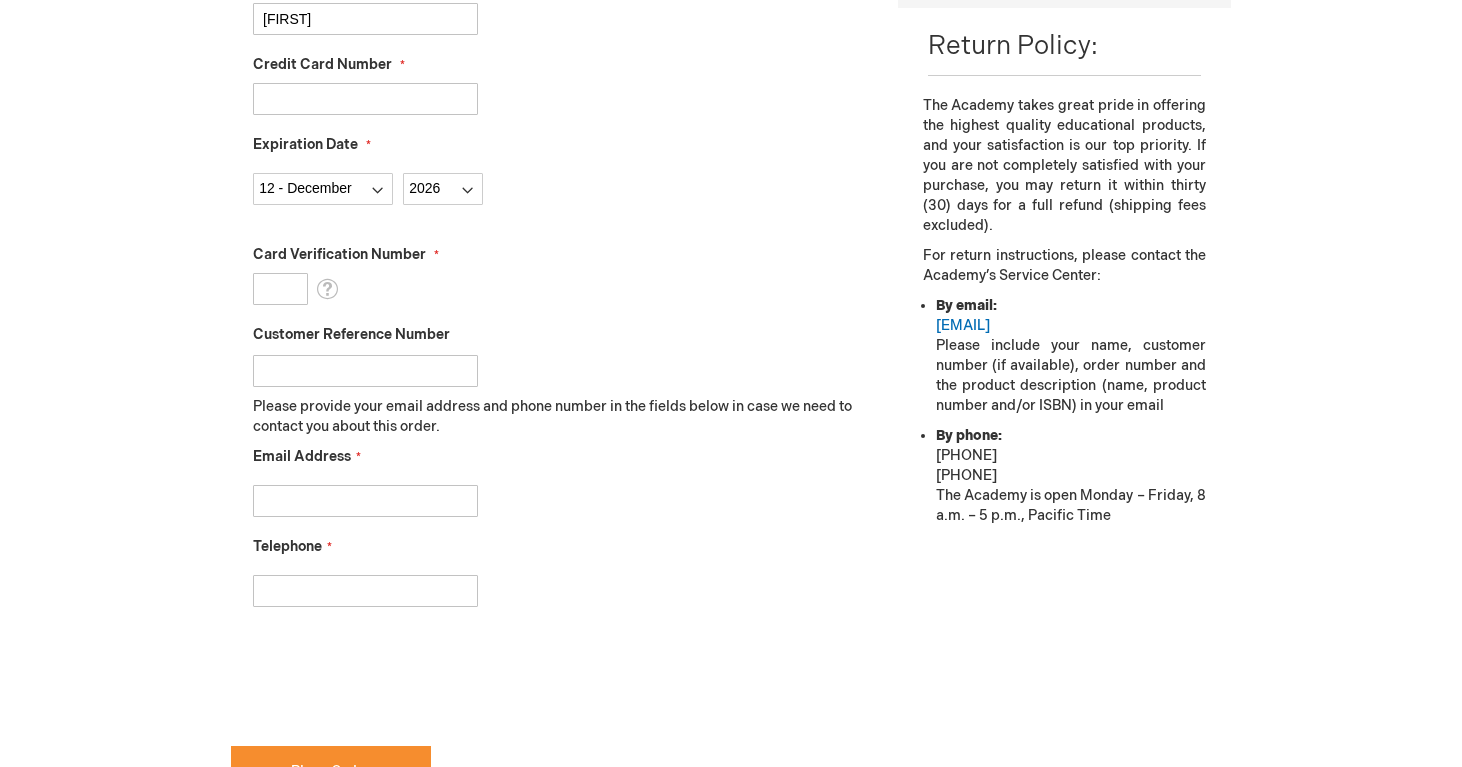 click on "Email Address" at bounding box center [365, 501] 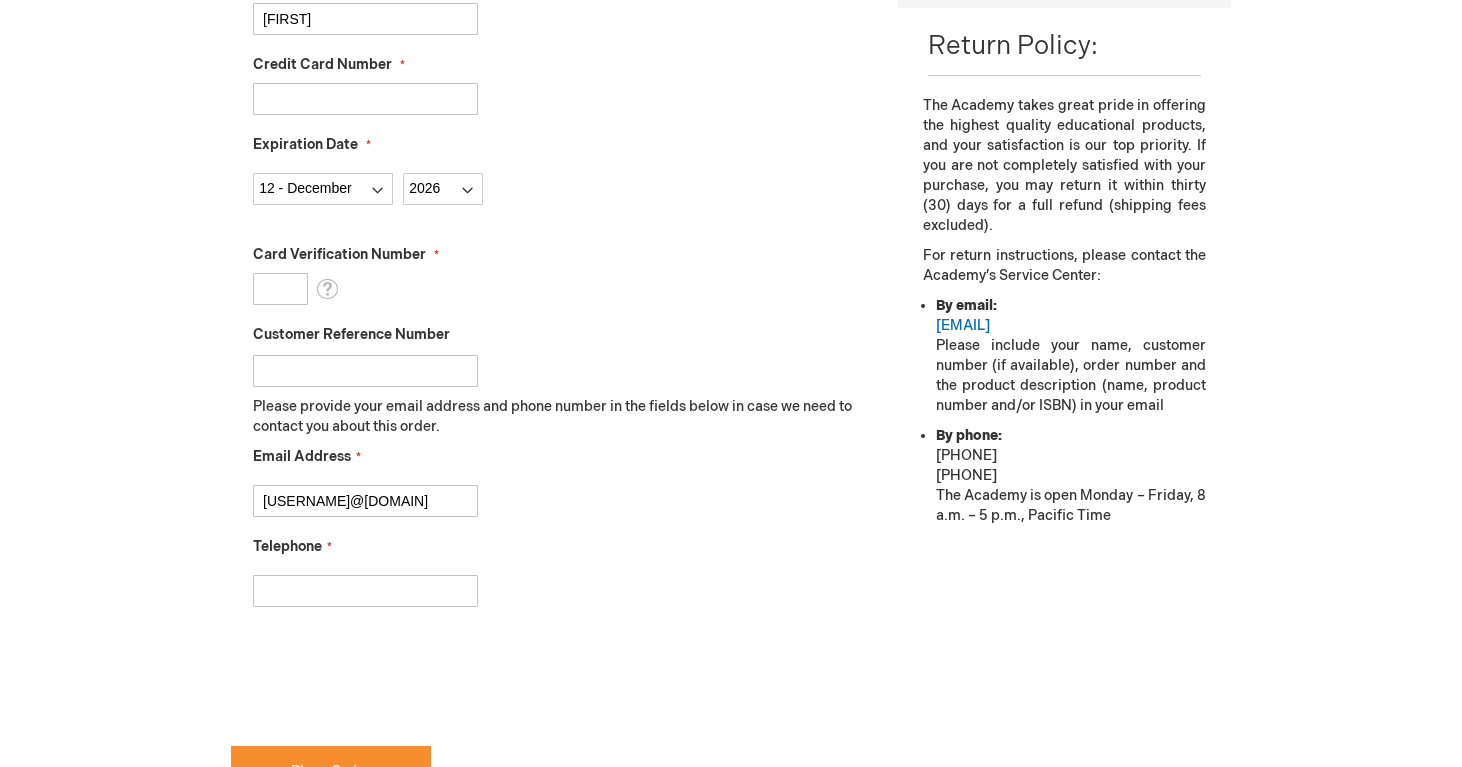 type on "[USERNAME]@[DOMAIN]" 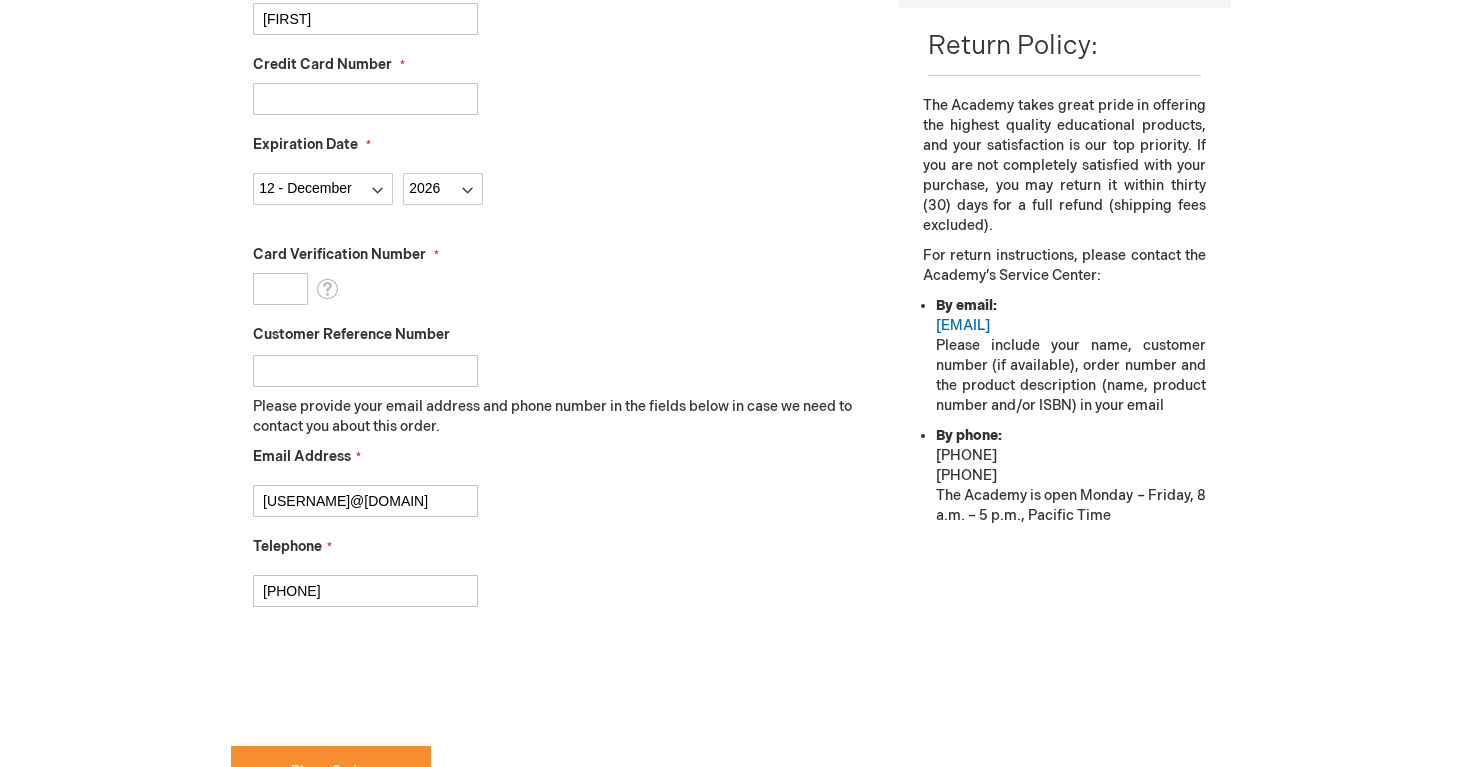 type on "[PHONE]" 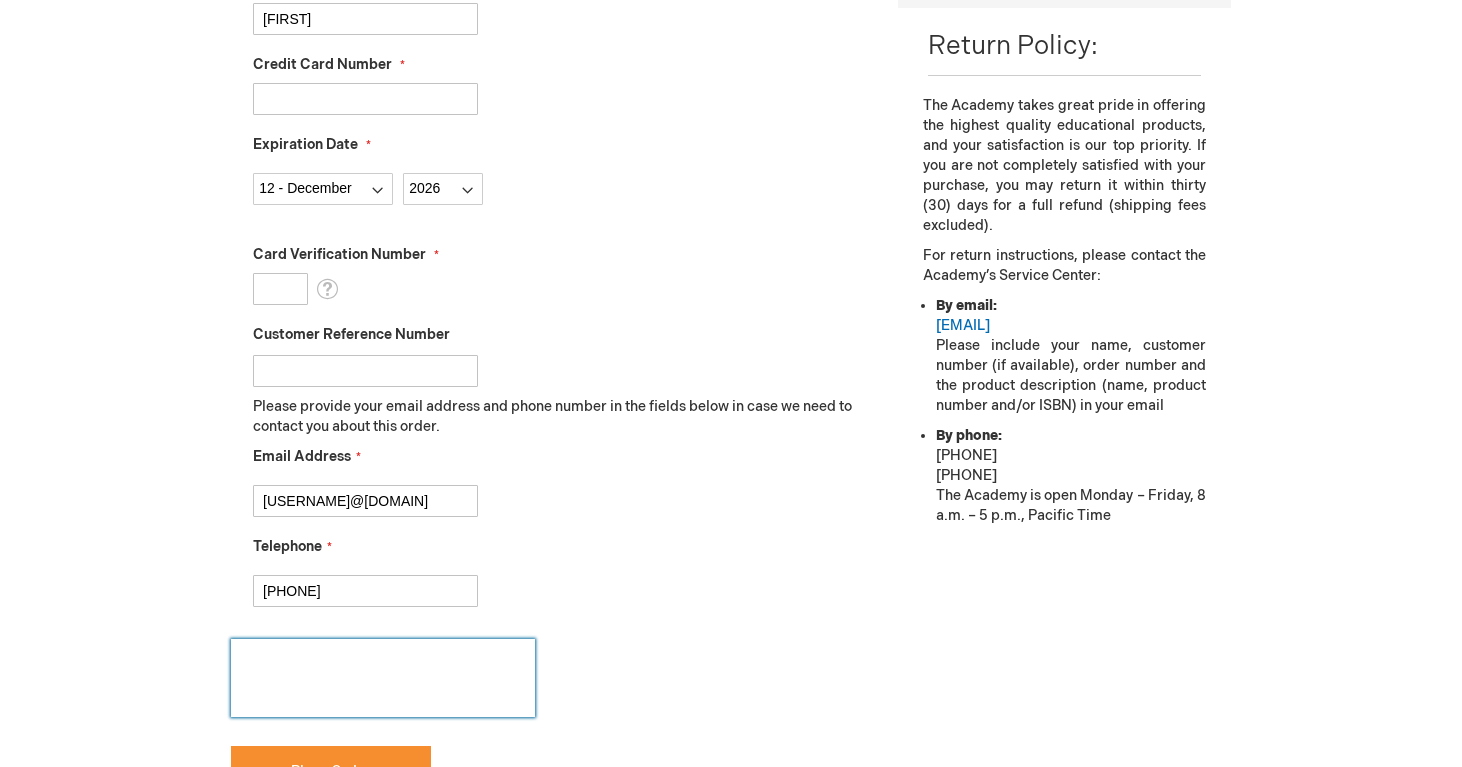 checkbox on "true" 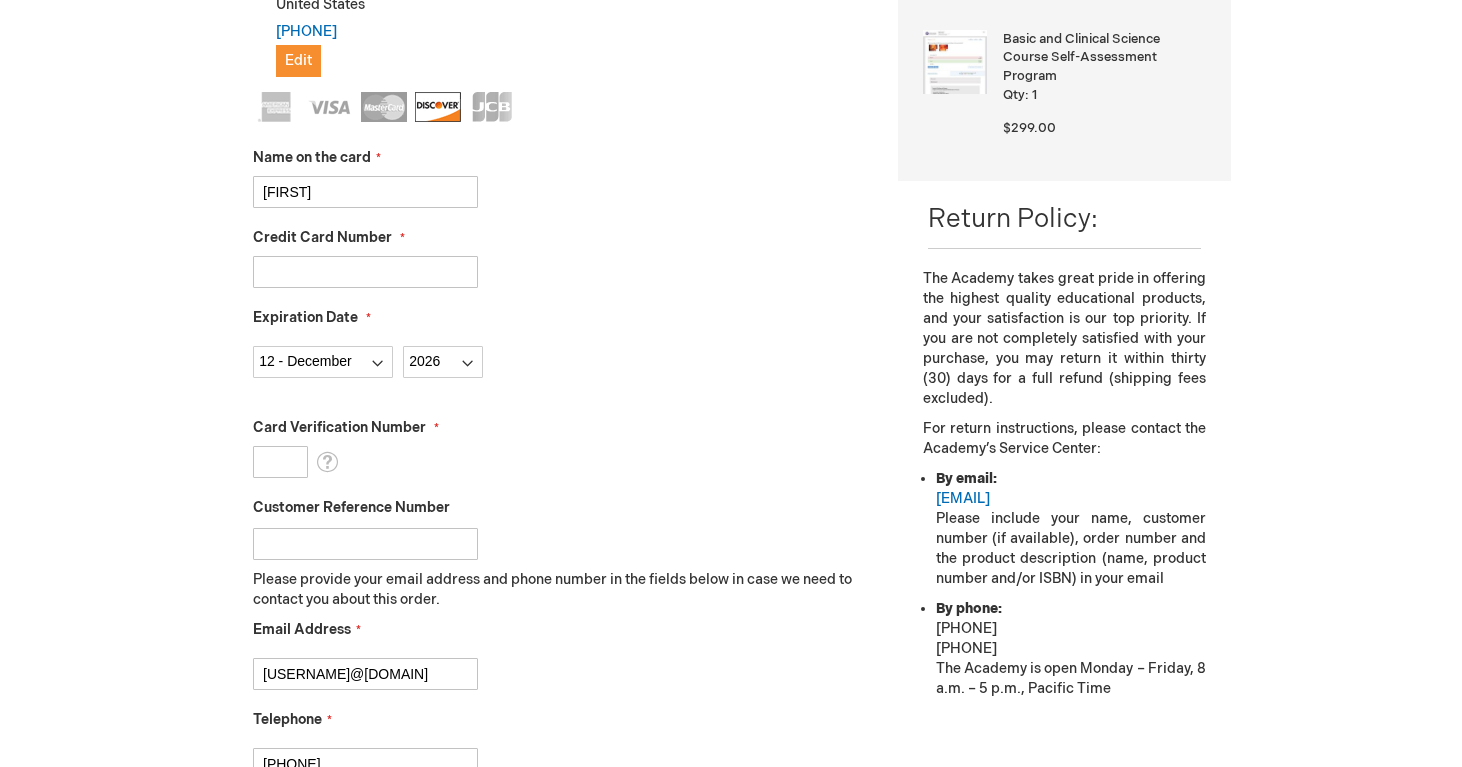scroll, scrollTop: 498, scrollLeft: 0, axis: vertical 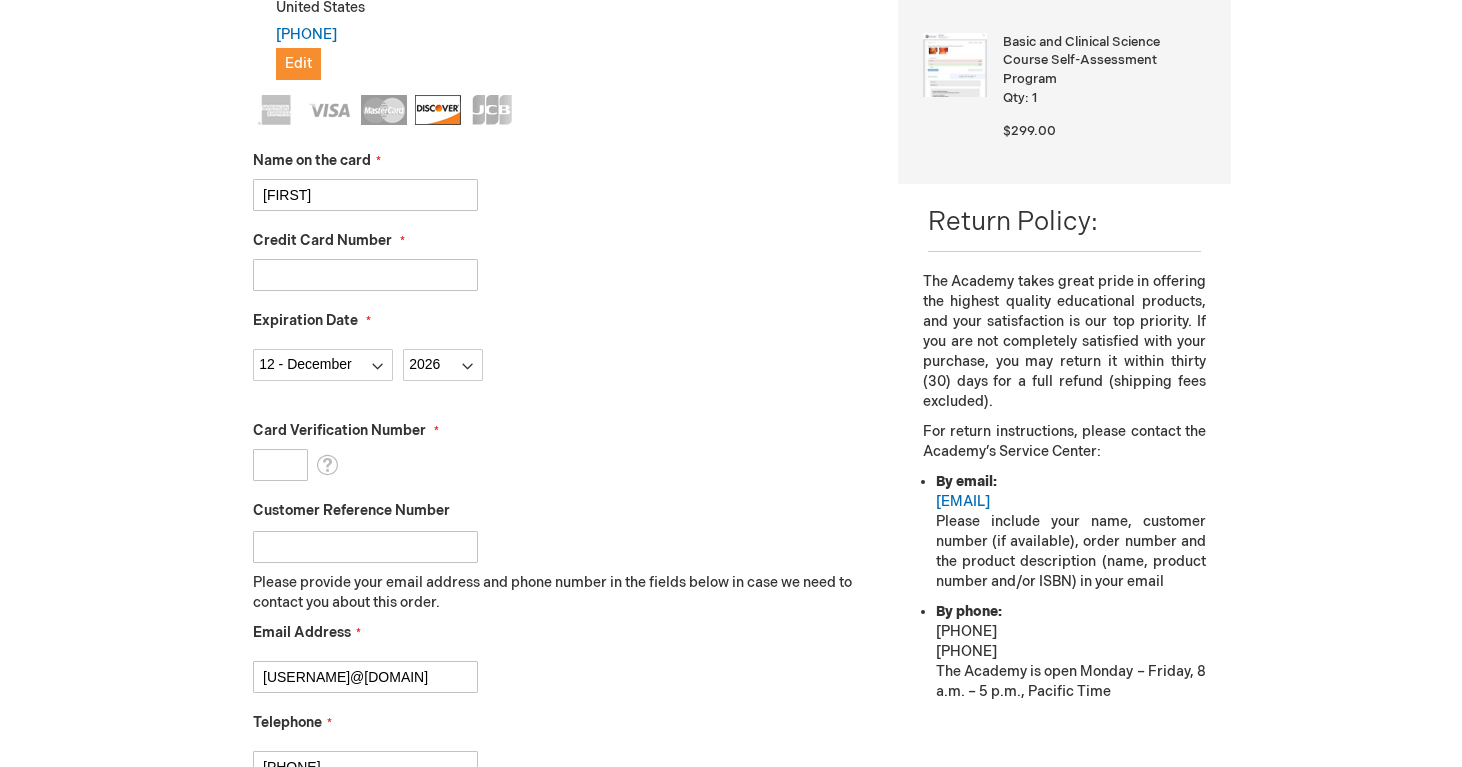 click on "[FIRST]" at bounding box center (365, 195) 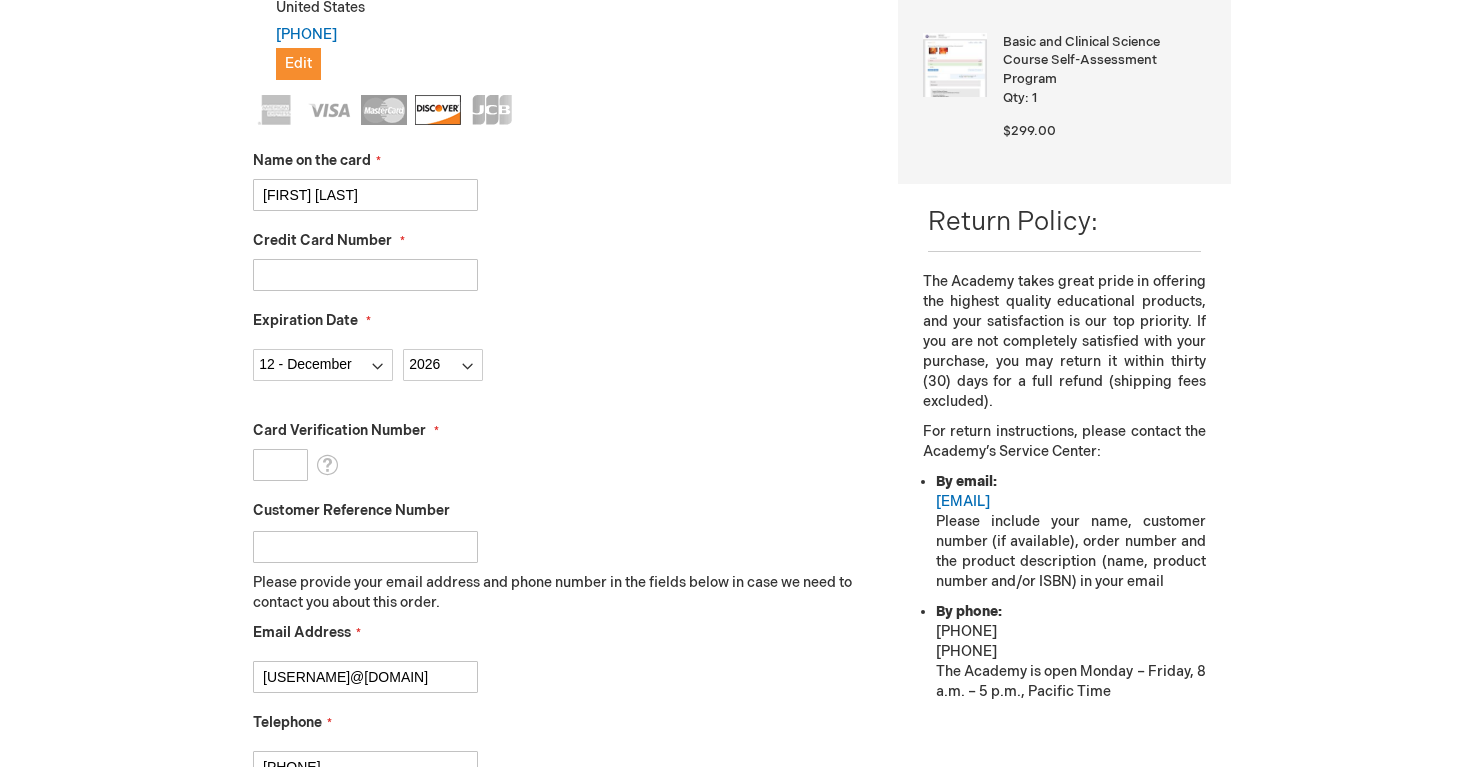 type on "[FIRST] [LAST]" 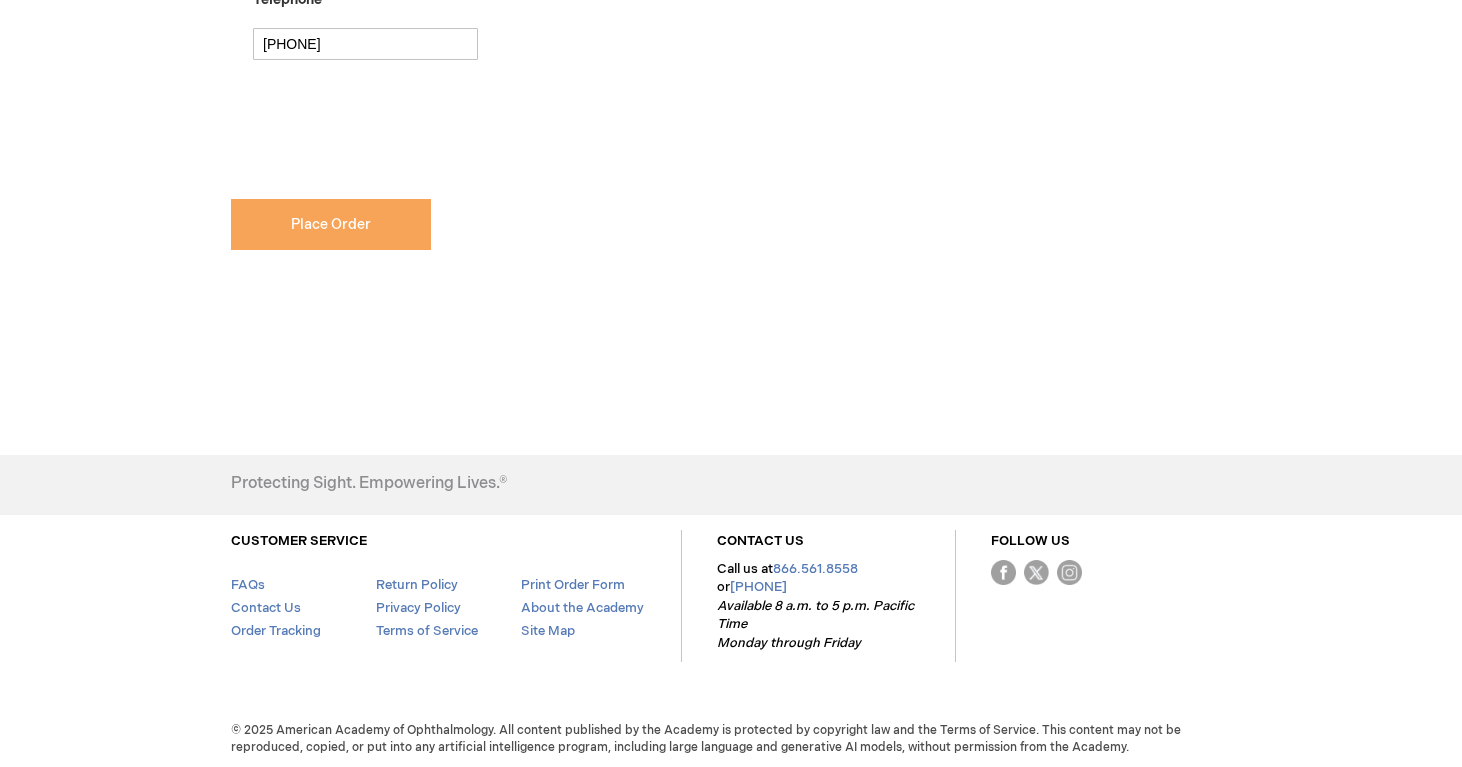 scroll, scrollTop: 1220, scrollLeft: 0, axis: vertical 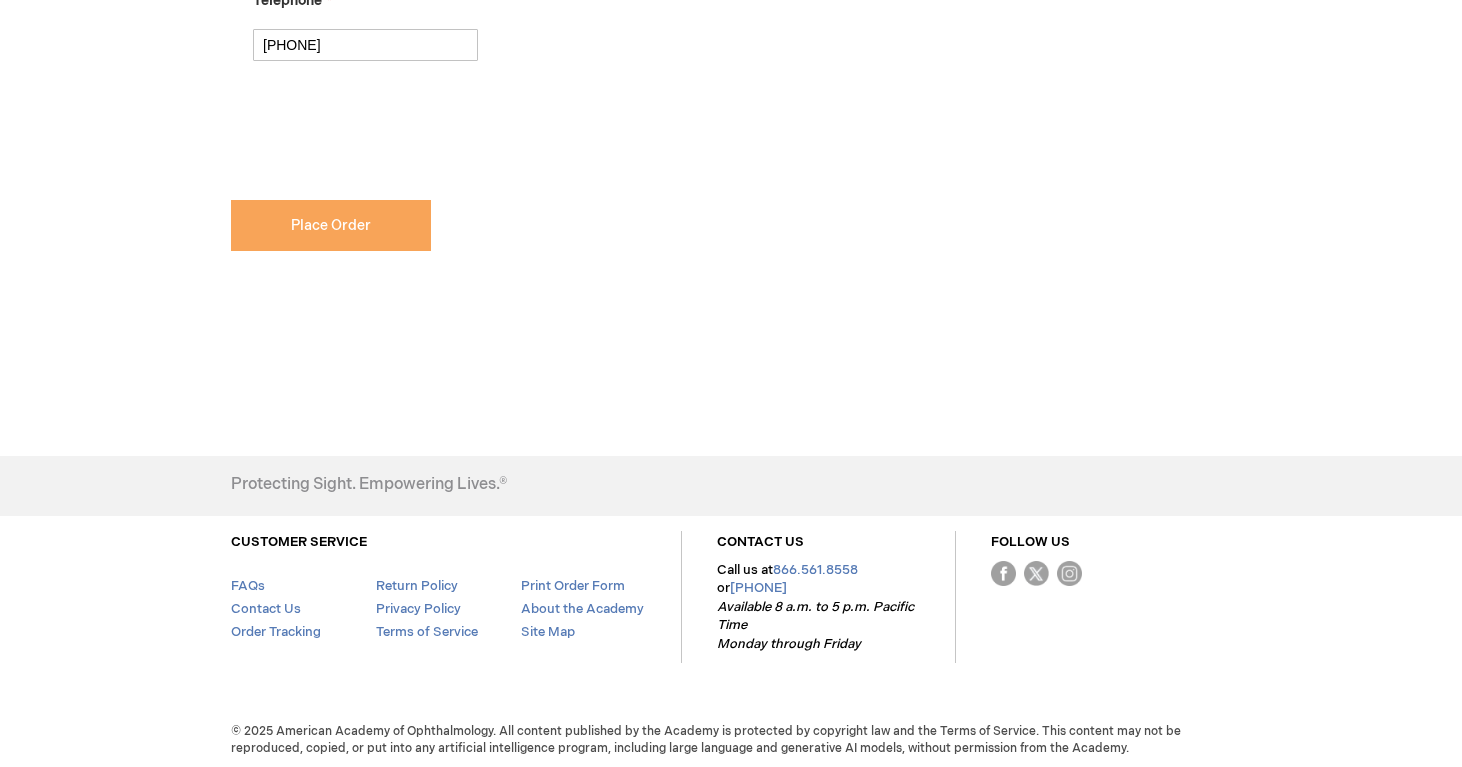 click on "Place Order" at bounding box center (331, 225) 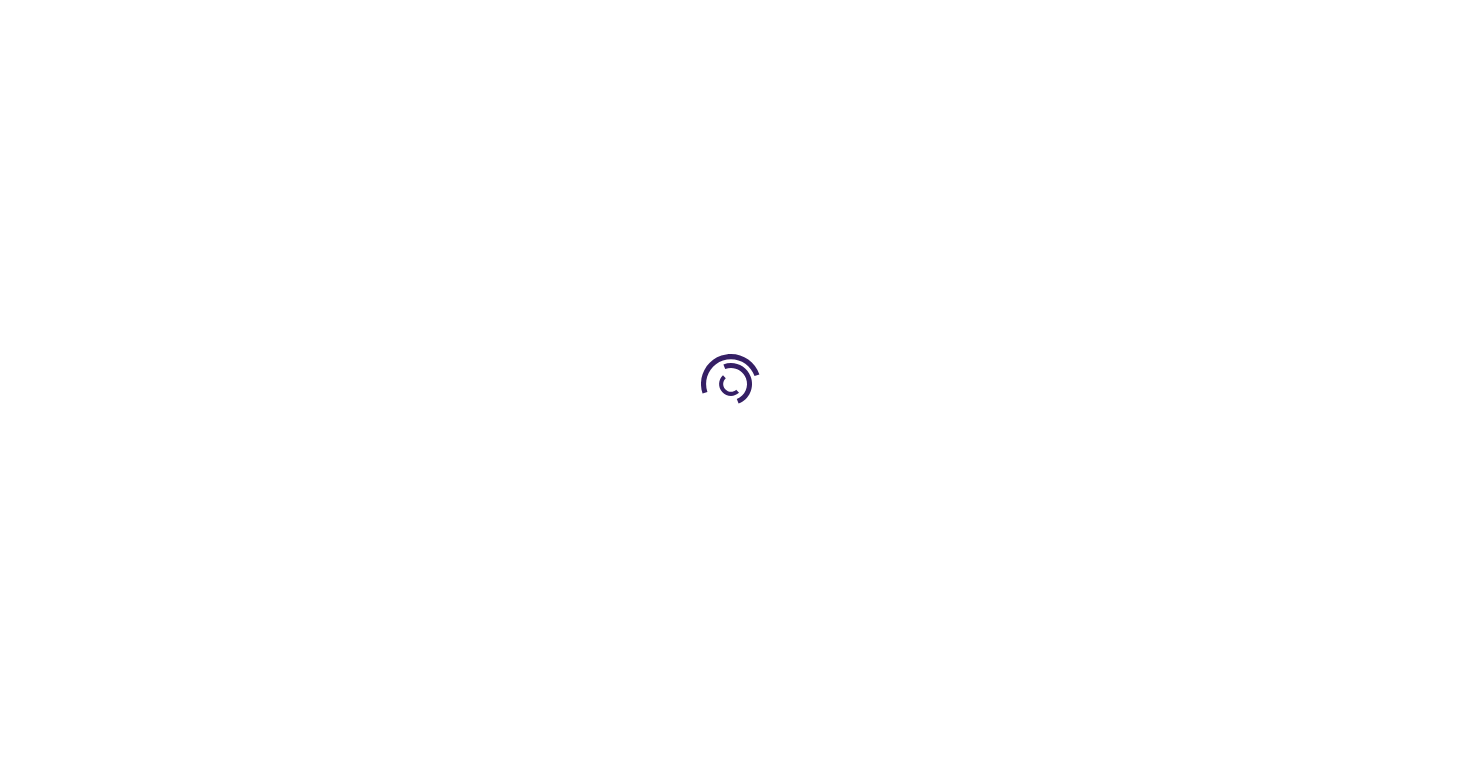scroll, scrollTop: 0, scrollLeft: 0, axis: both 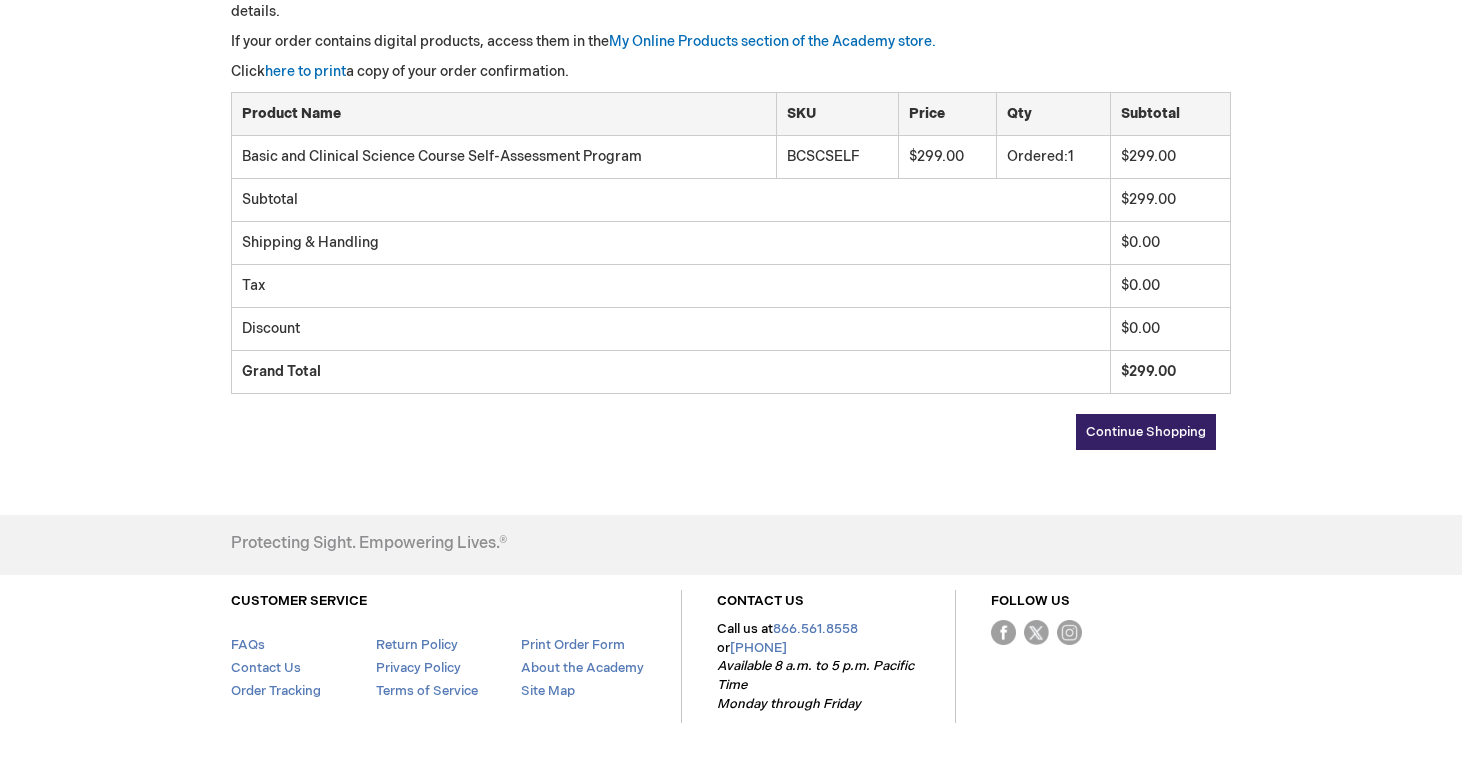 click on "Continue Shopping" at bounding box center (1146, 432) 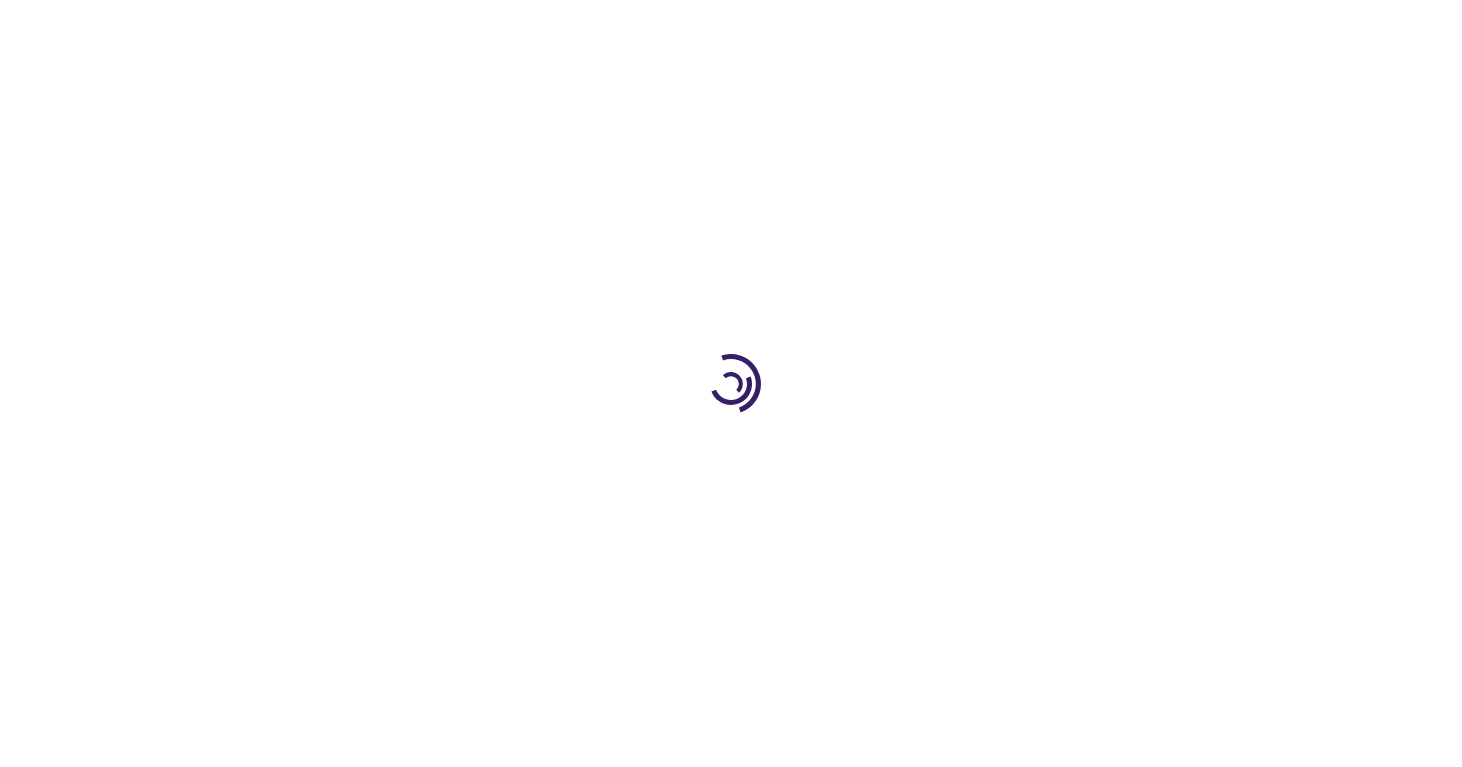 scroll, scrollTop: 0, scrollLeft: 0, axis: both 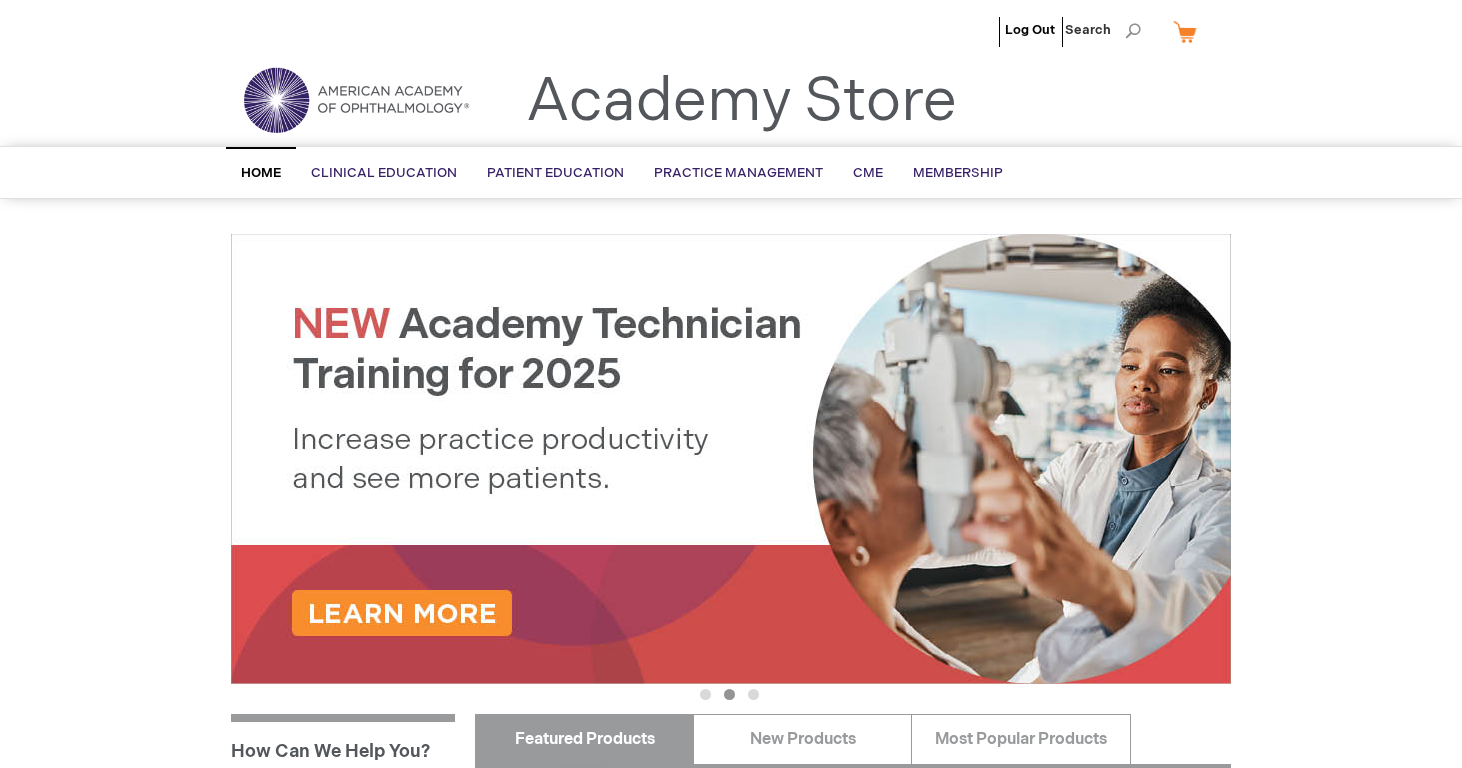 click at bounding box center [356, 100] 